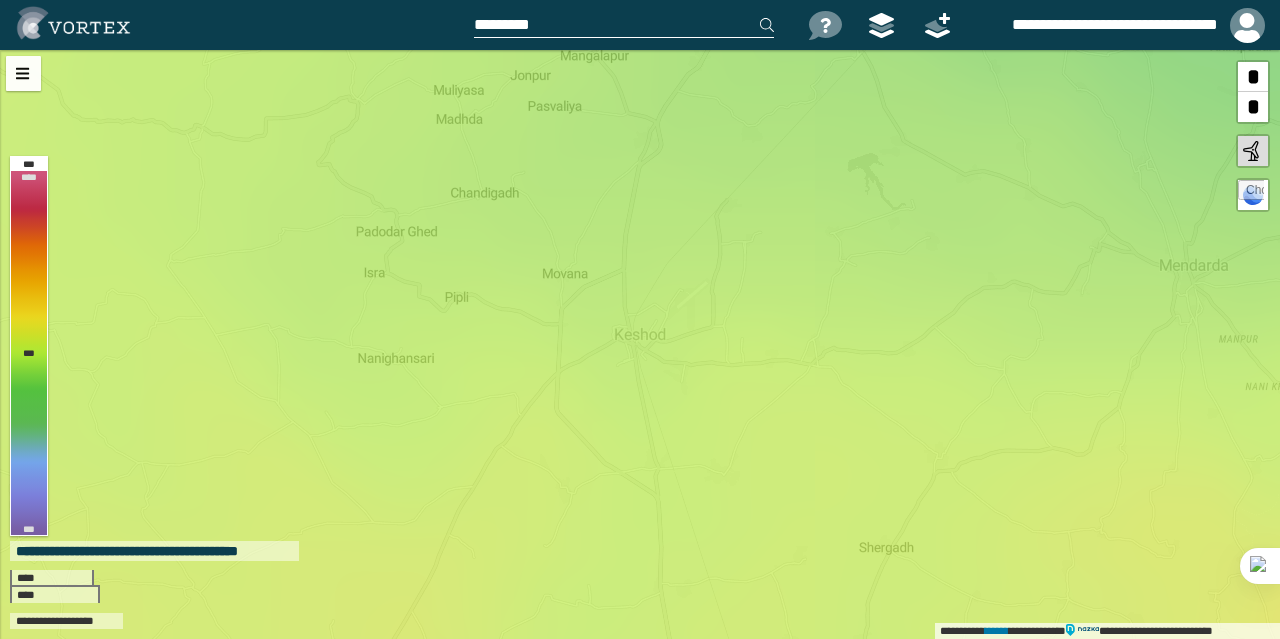 scroll, scrollTop: 0, scrollLeft: 0, axis: both 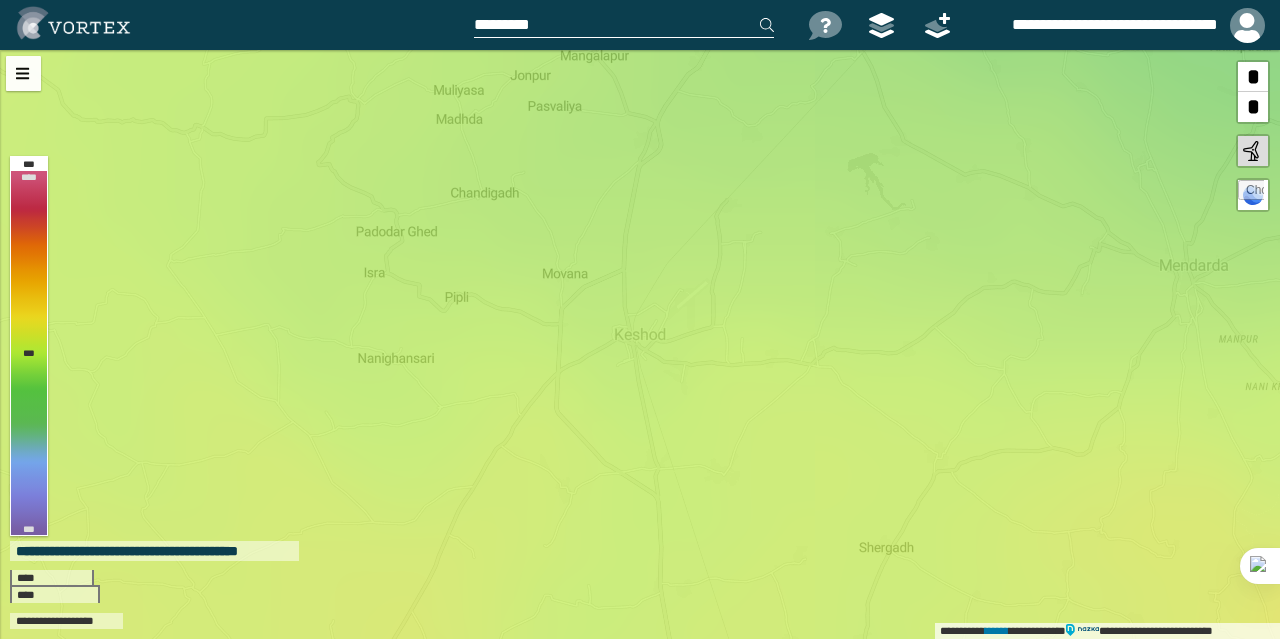 click at bounding box center [624, 25] 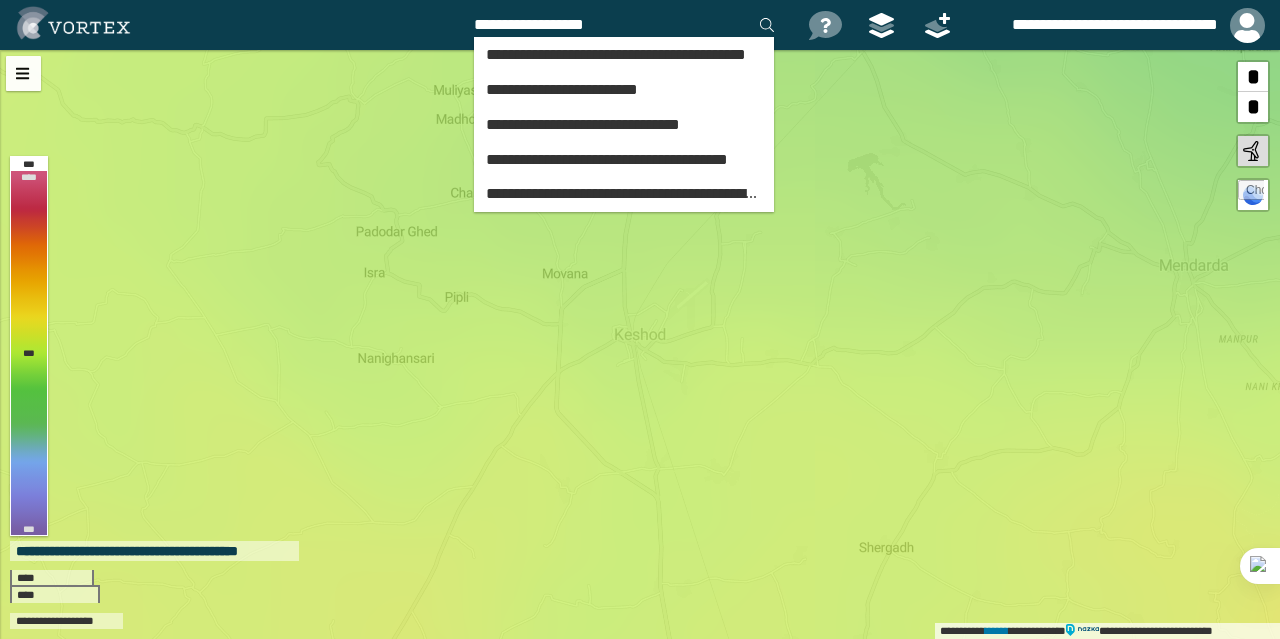 type on "**********" 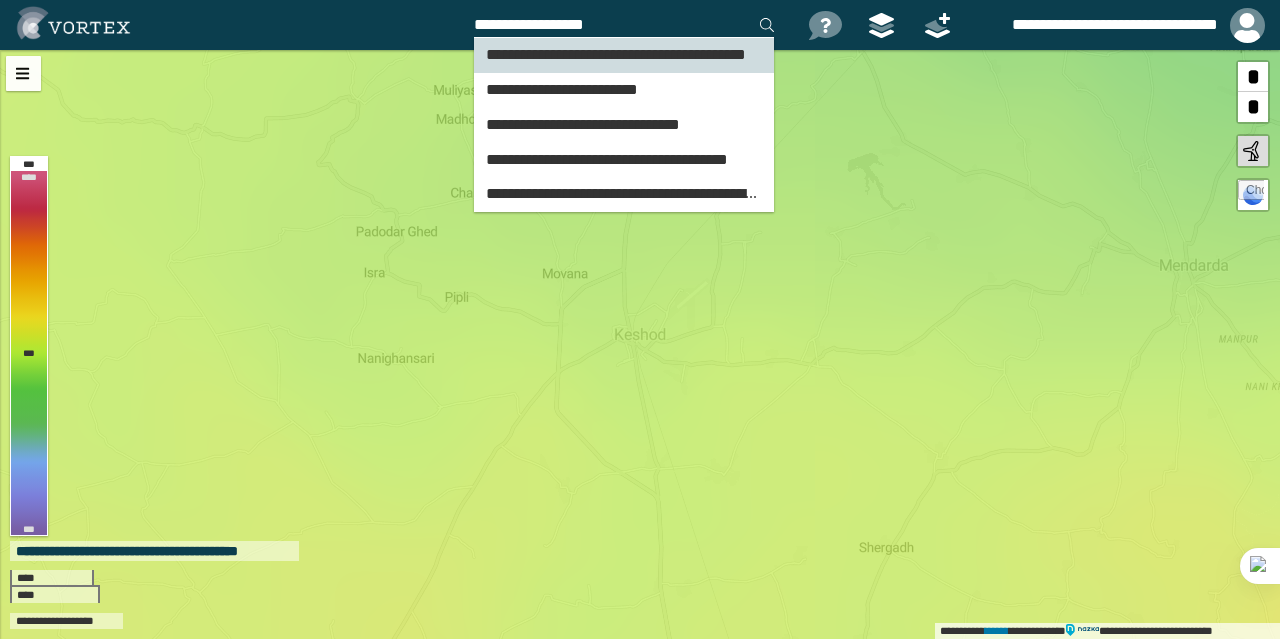 click on "**********" at bounding box center [616, 54] 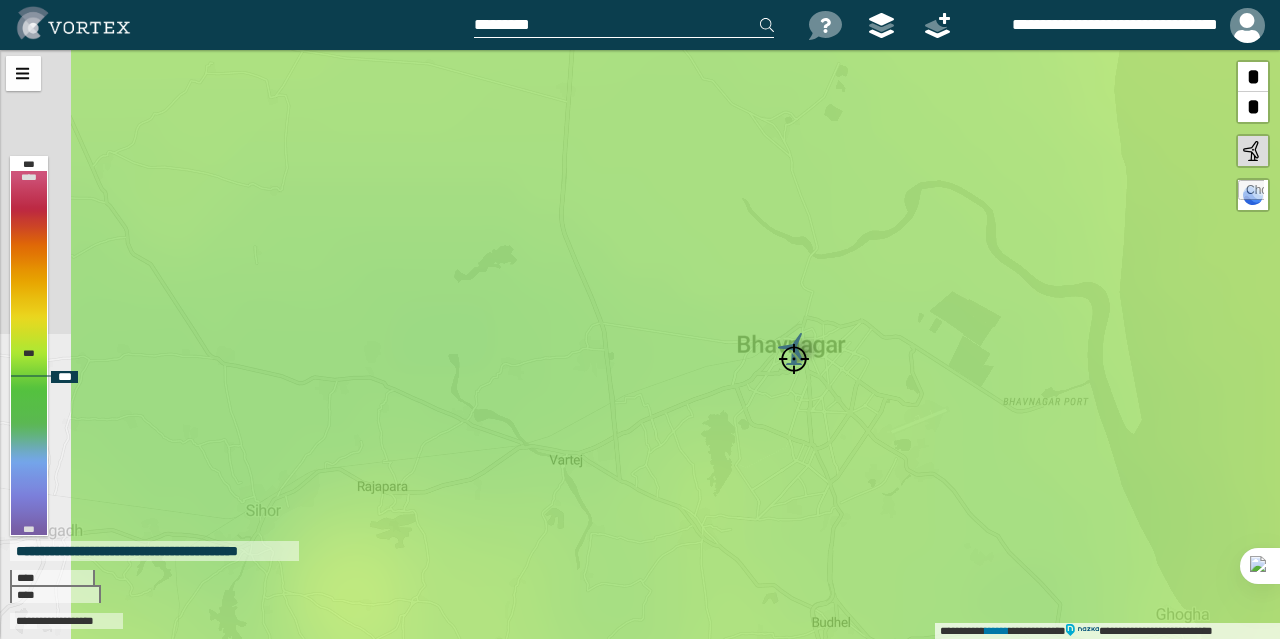 drag, startPoint x: 517, startPoint y: 270, endPoint x: 685, endPoint y: 248, distance: 169.43436 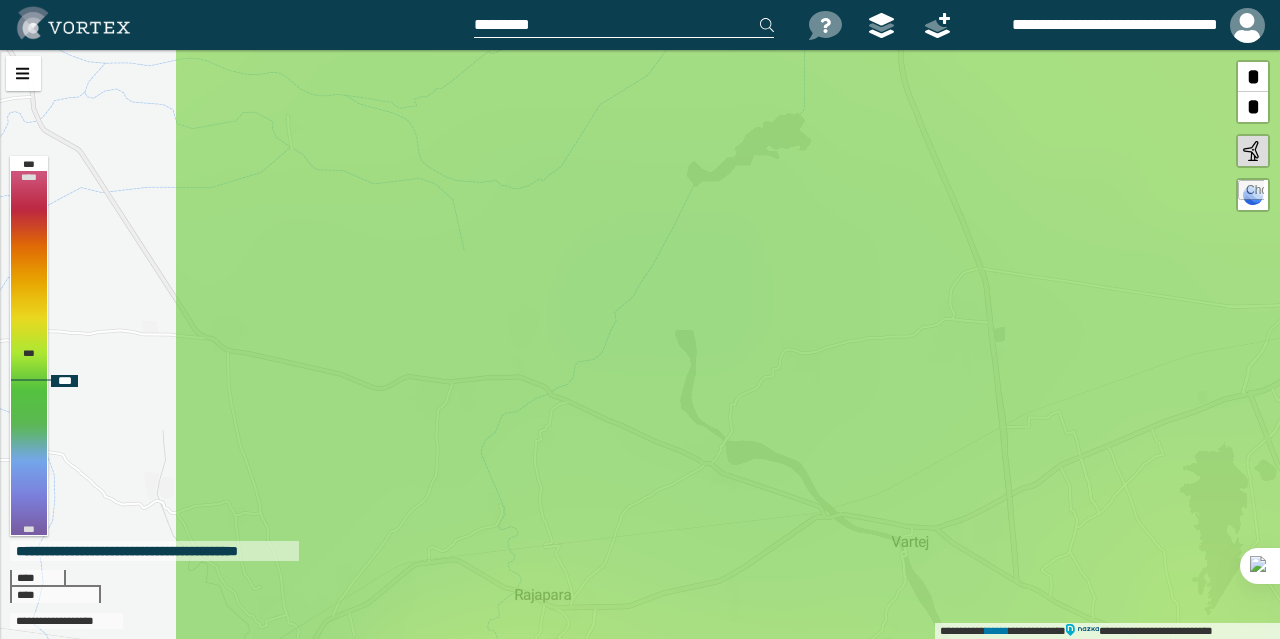 drag, startPoint x: 505, startPoint y: 312, endPoint x: 837, endPoint y: 328, distance: 332.3853 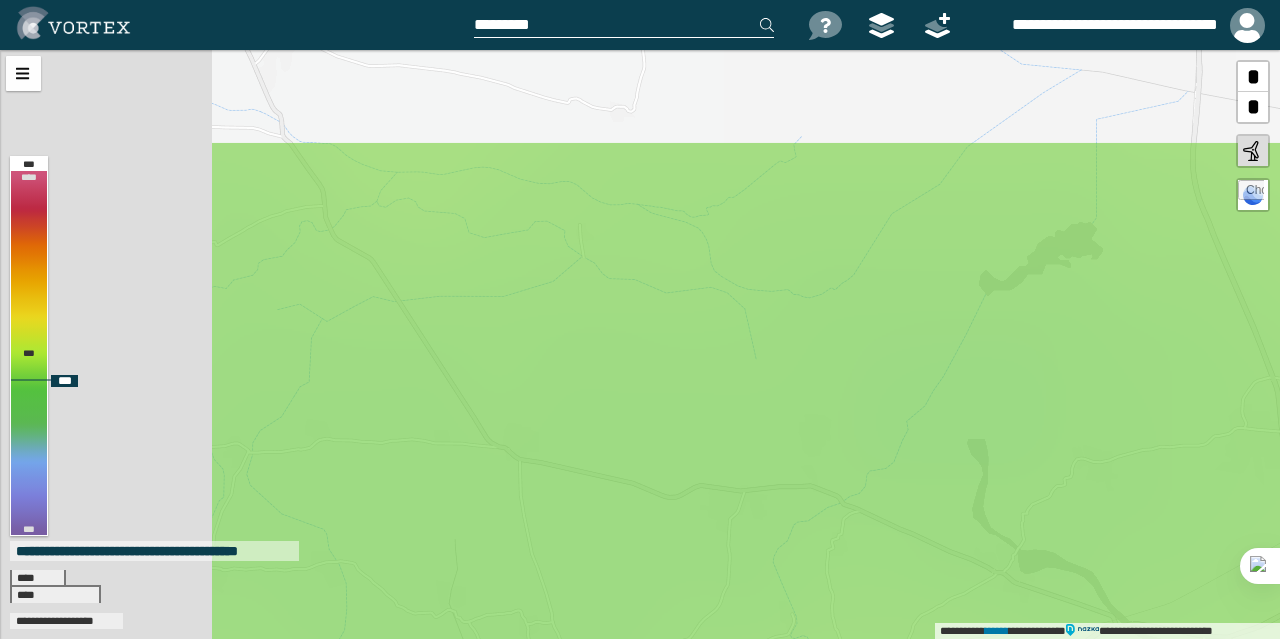 drag, startPoint x: 388, startPoint y: 219, endPoint x: 680, endPoint y: 328, distance: 311.68094 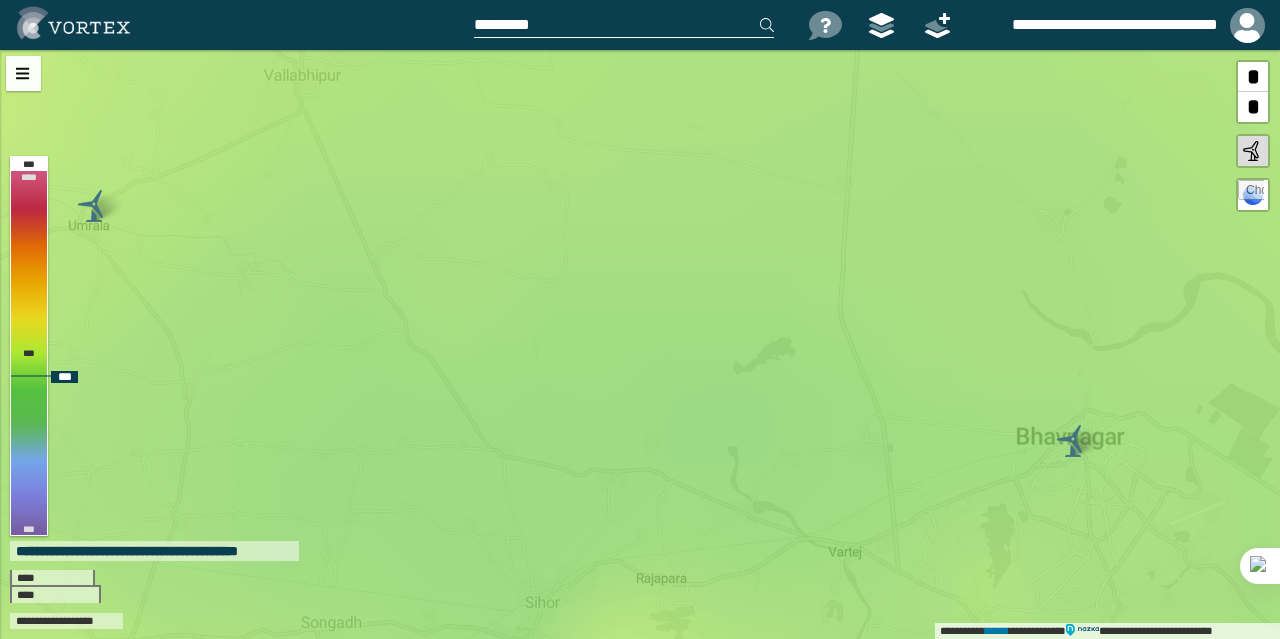 drag, startPoint x: 523, startPoint y: 305, endPoint x: 464, endPoint y: 372, distance: 89.27486 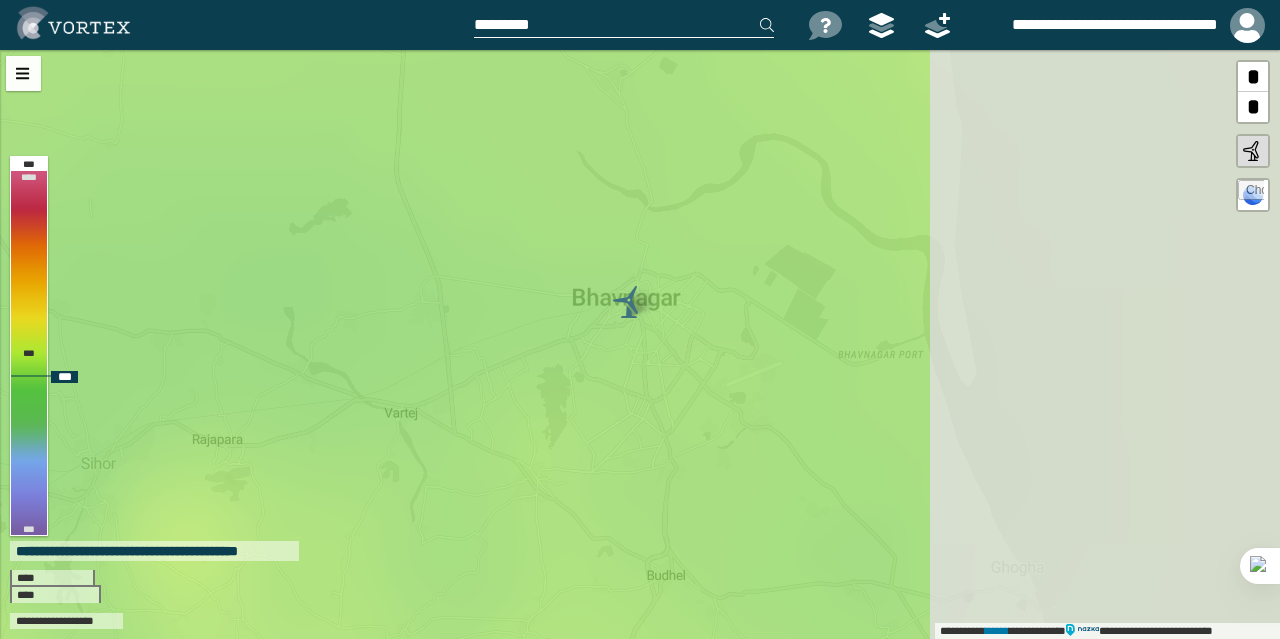 drag, startPoint x: 935, startPoint y: 503, endPoint x: 489, endPoint y: 362, distance: 467.75742 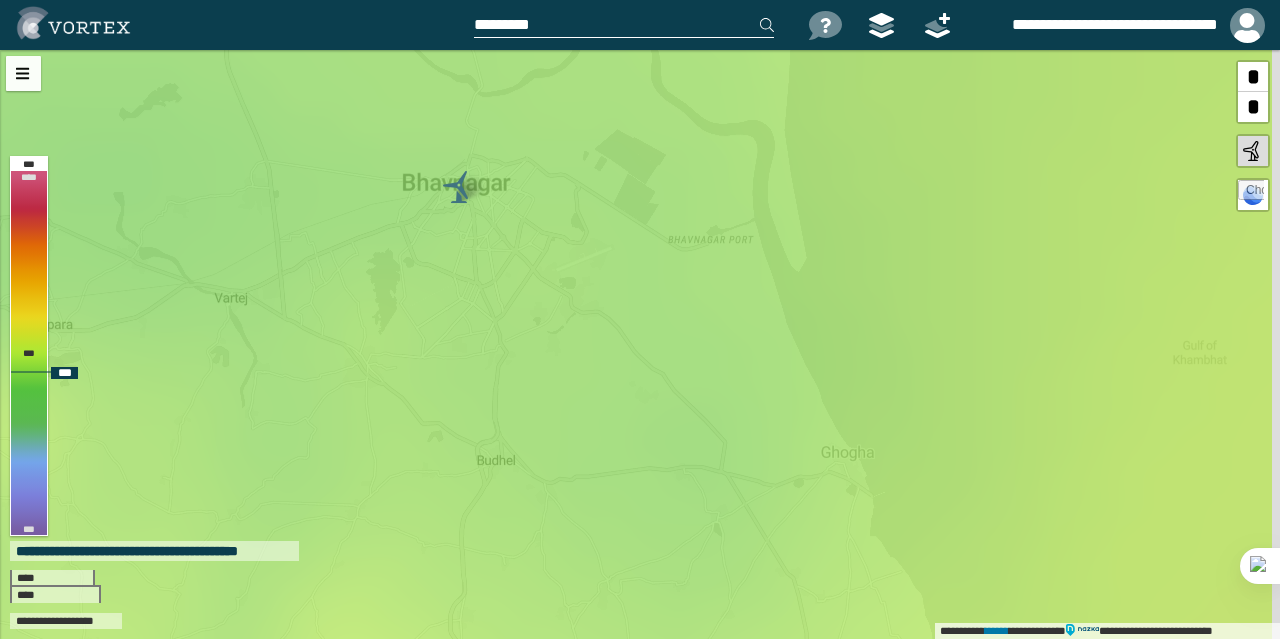drag, startPoint x: 798, startPoint y: 441, endPoint x: 630, endPoint y: 327, distance: 203.02708 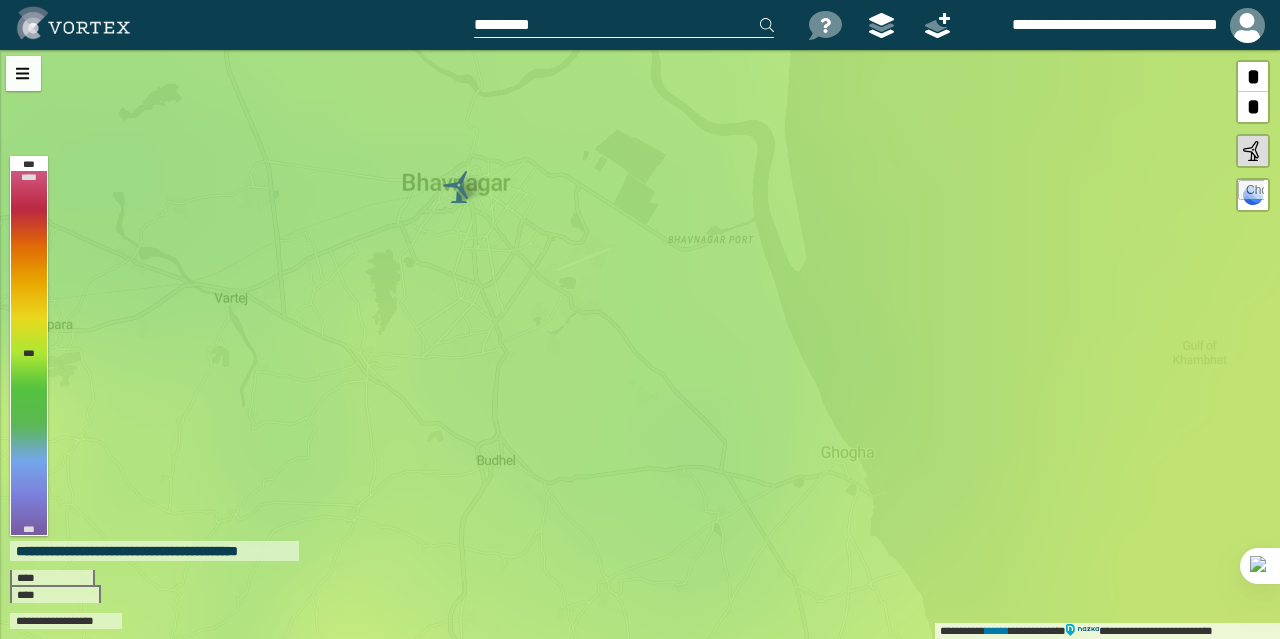click at bounding box center (624, 25) 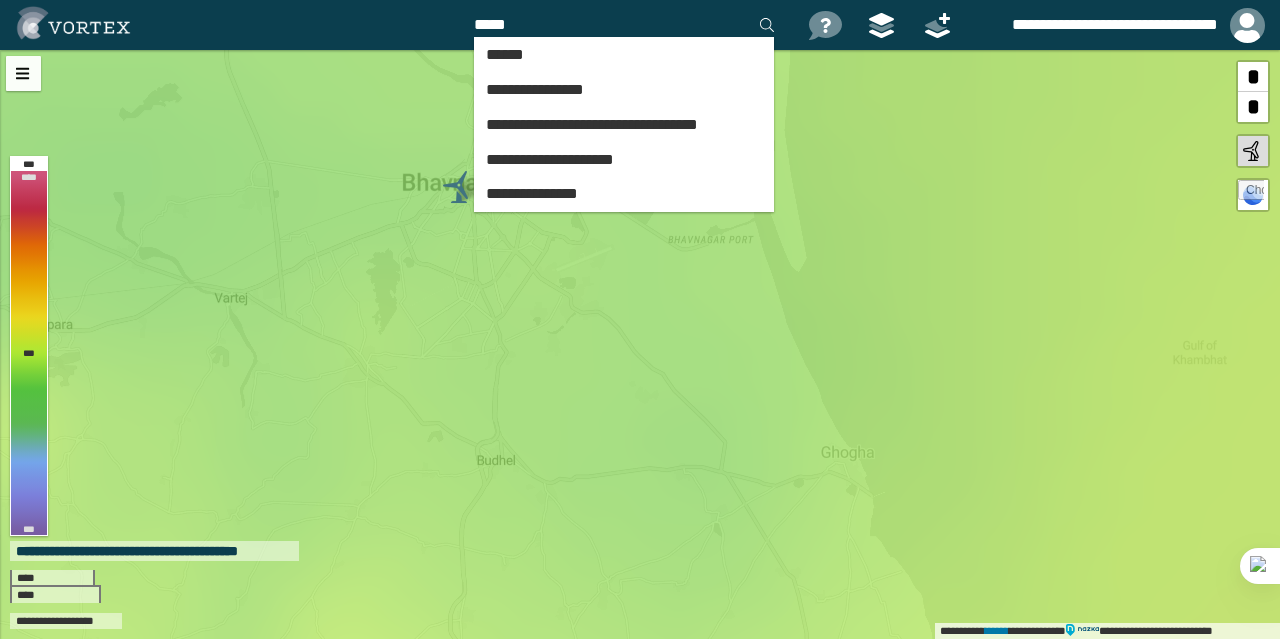 type on "*****" 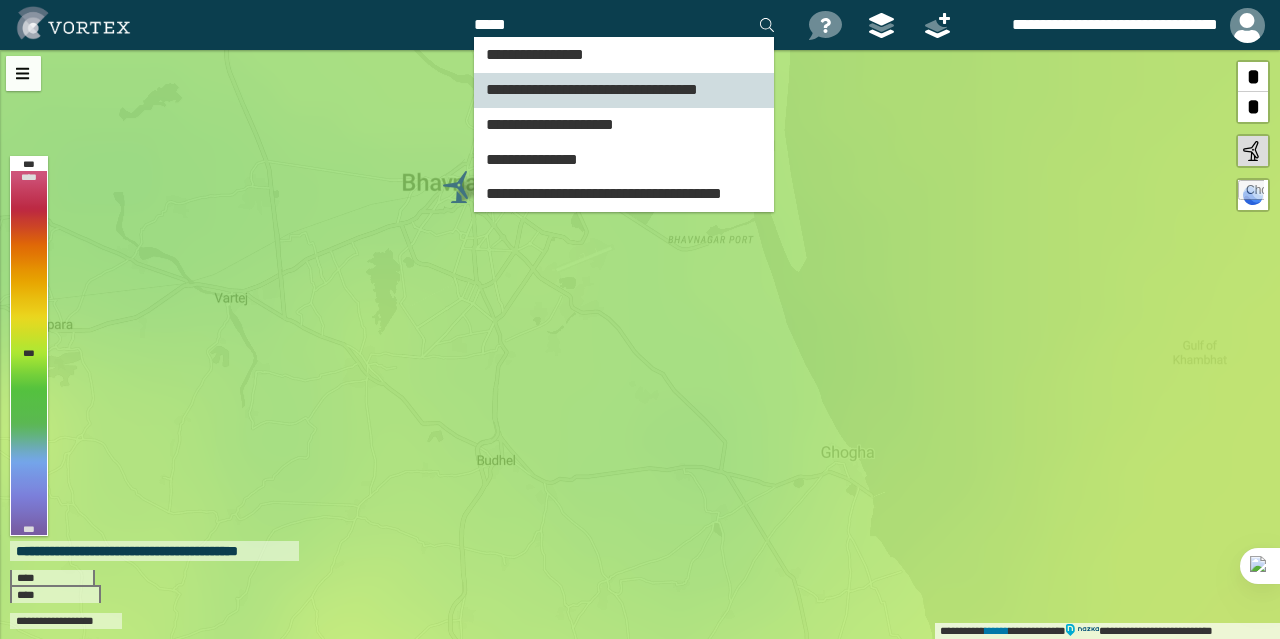 click on "**********" at bounding box center [592, 89] 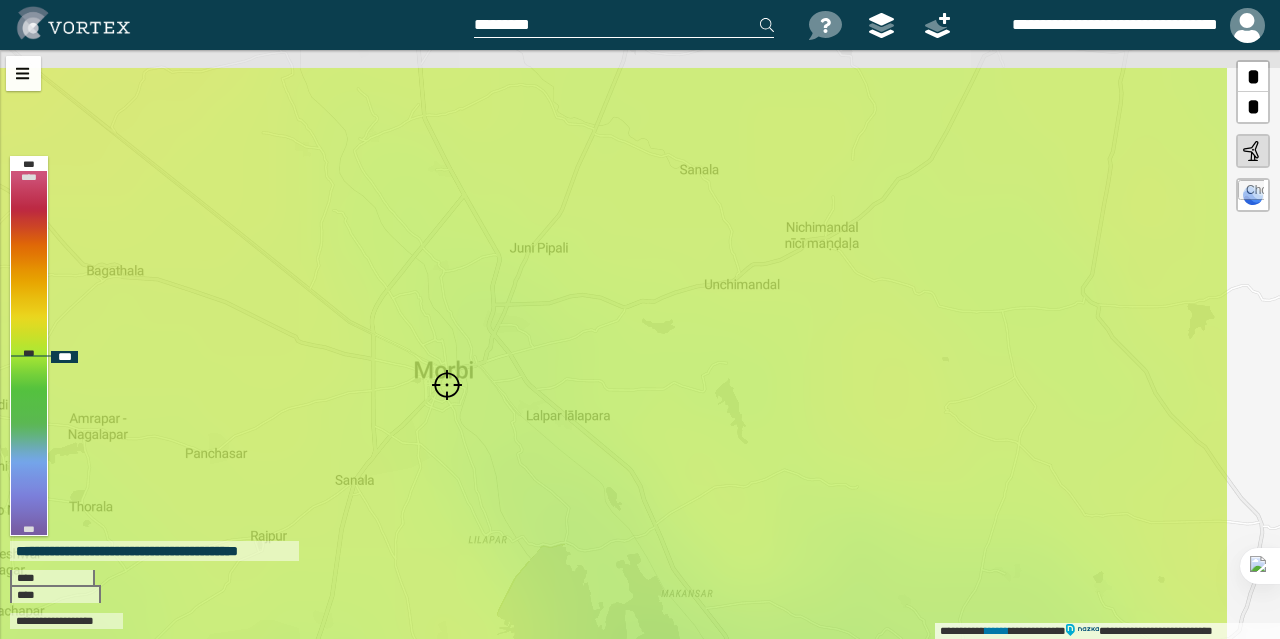 drag, startPoint x: 694, startPoint y: 273, endPoint x: 498, endPoint y: 313, distance: 200.04 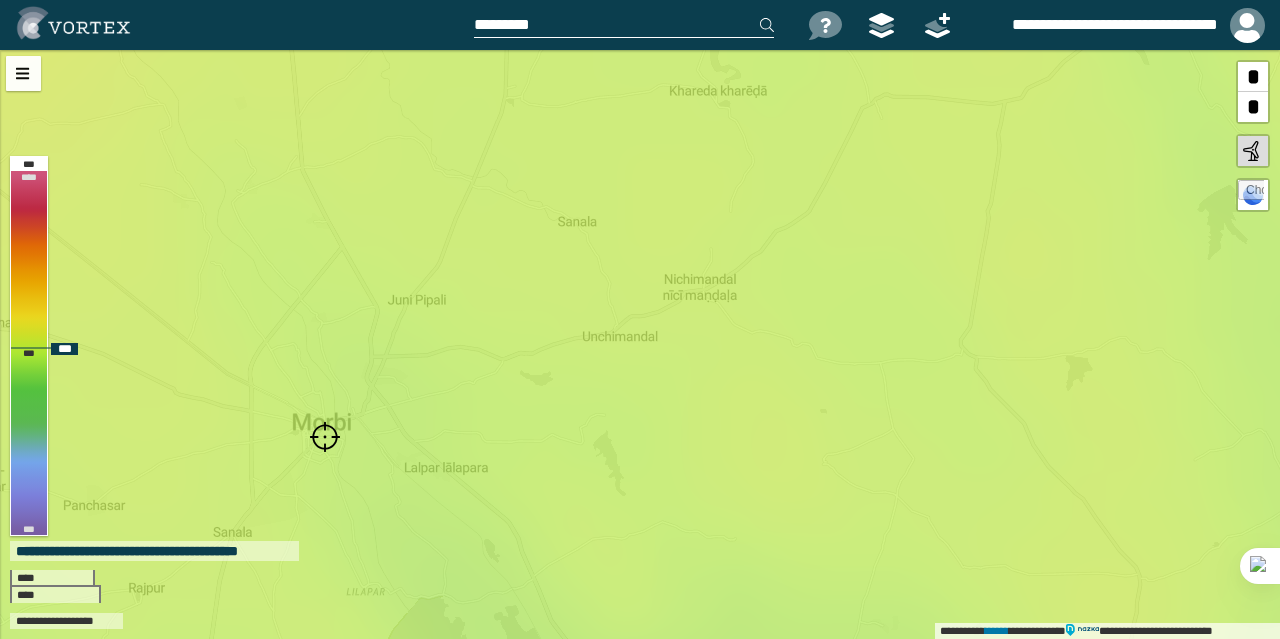 drag, startPoint x: 724, startPoint y: 255, endPoint x: 602, endPoint y: 307, distance: 132.61975 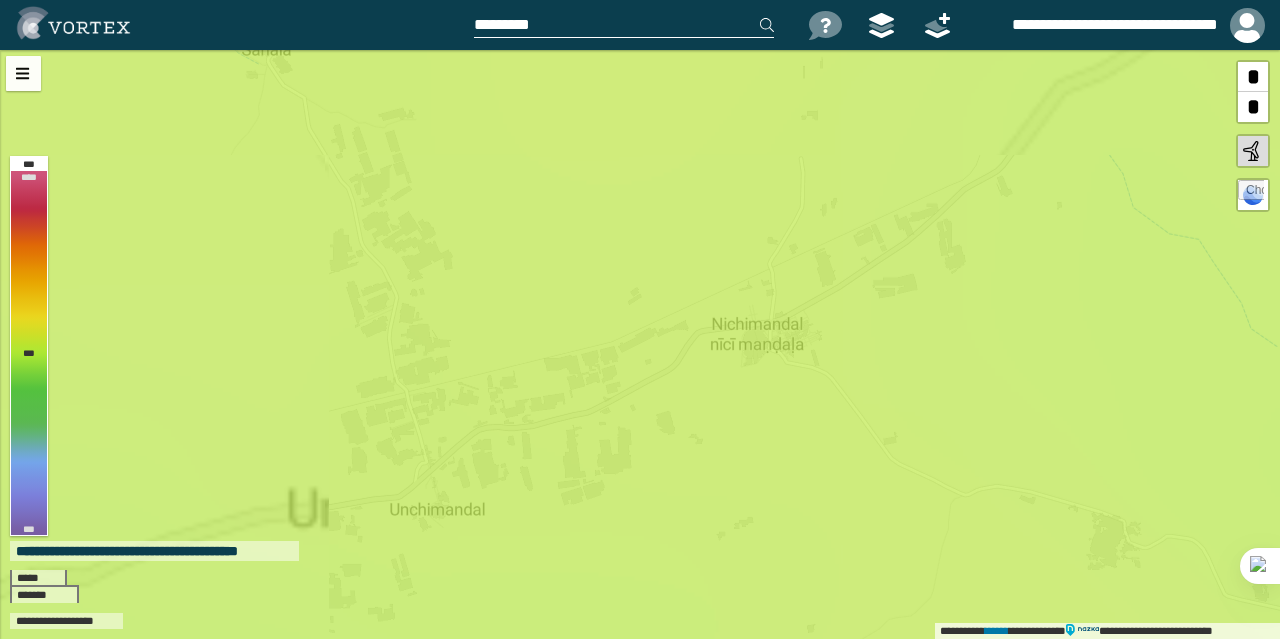 drag, startPoint x: 759, startPoint y: 203, endPoint x: 697, endPoint y: 252, distance: 79.025314 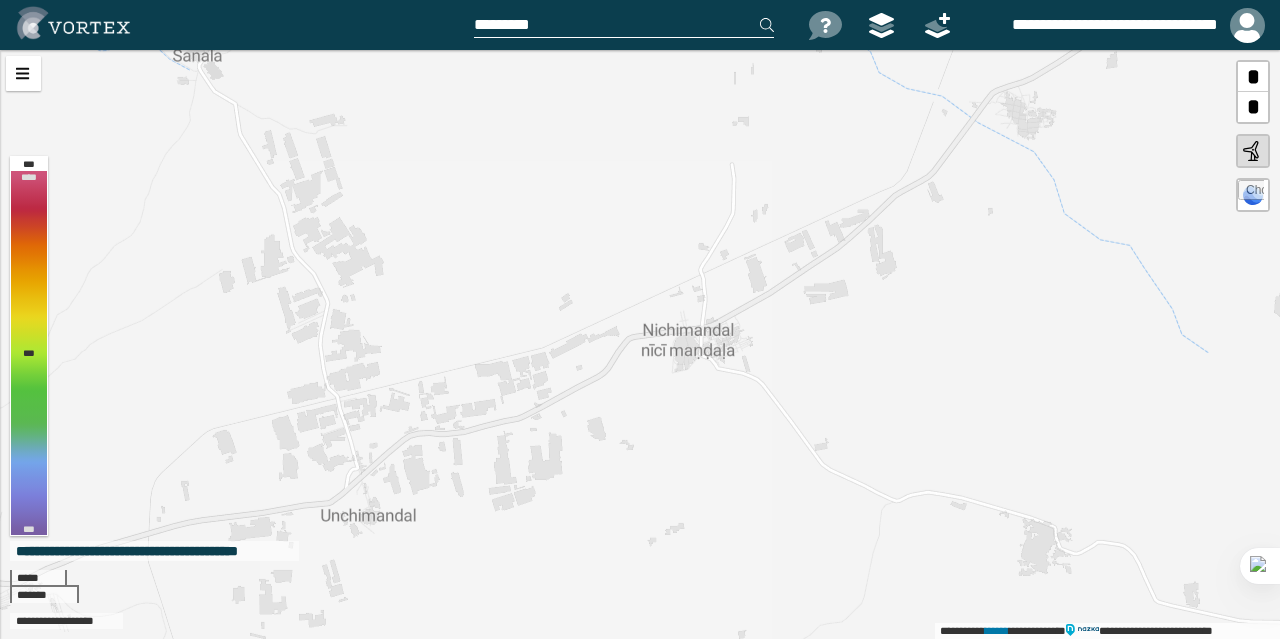 drag, startPoint x: 697, startPoint y: 252, endPoint x: 624, endPoint y: 258, distance: 73.24616 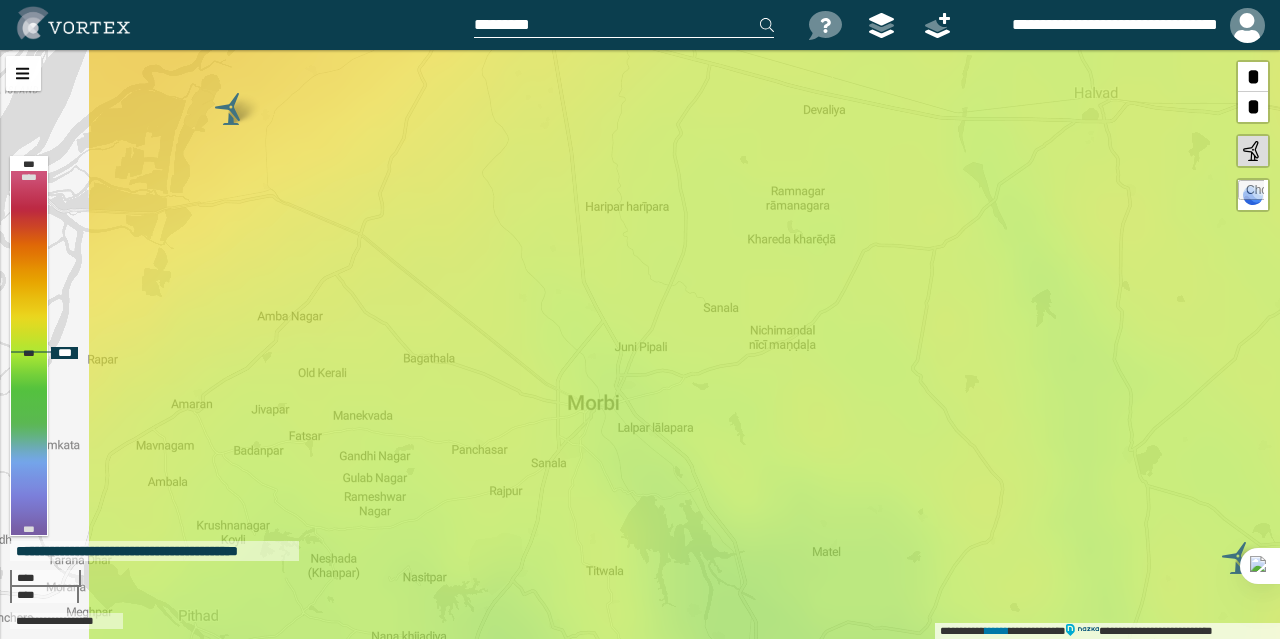 drag, startPoint x: 420, startPoint y: 367, endPoint x: 600, endPoint y: 330, distance: 183.76343 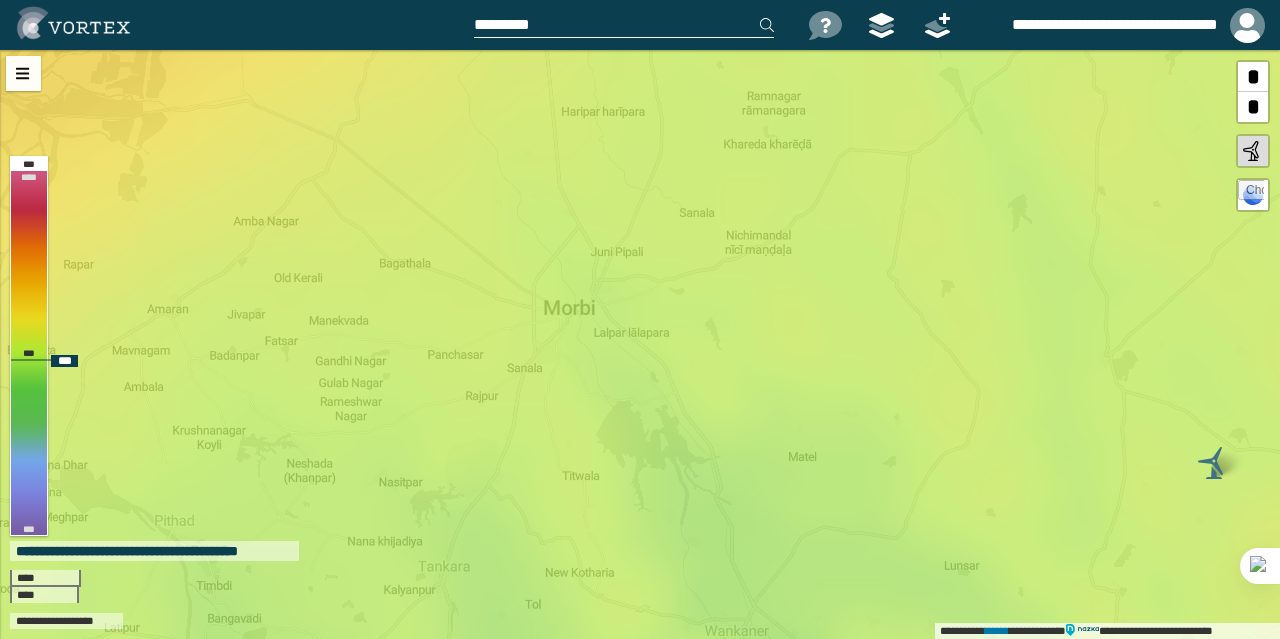 drag, startPoint x: 654, startPoint y: 485, endPoint x: 629, endPoint y: 390, distance: 98.23441 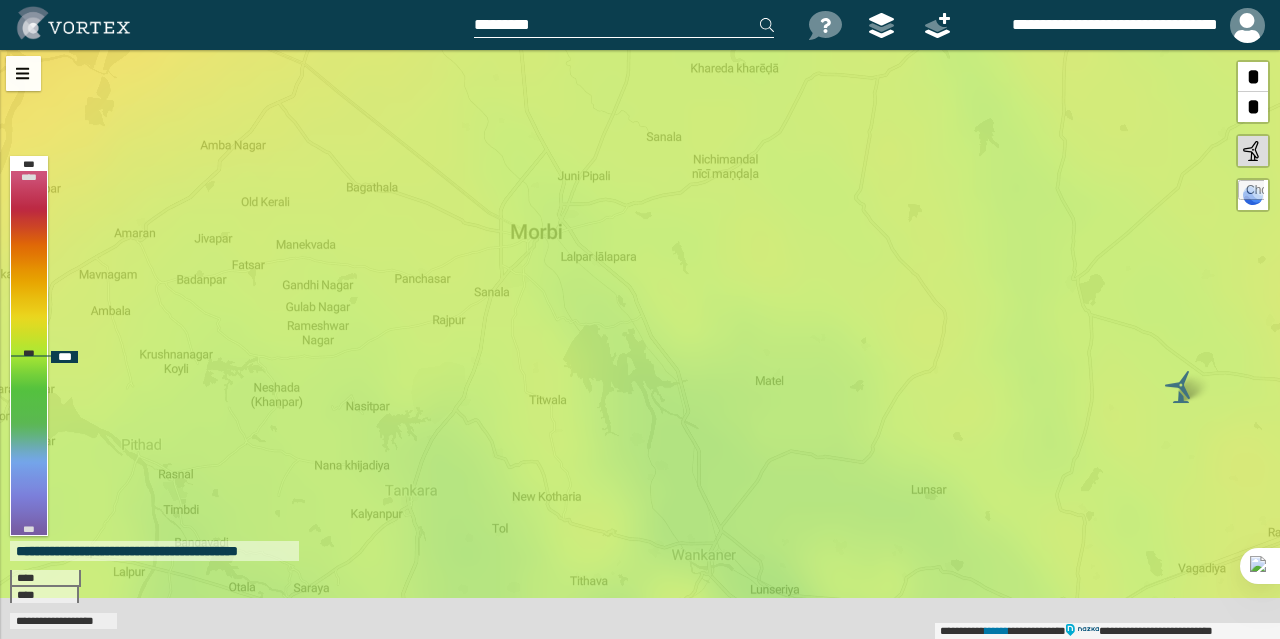 drag, startPoint x: 673, startPoint y: 405, endPoint x: 630, endPoint y: 305, distance: 108.85311 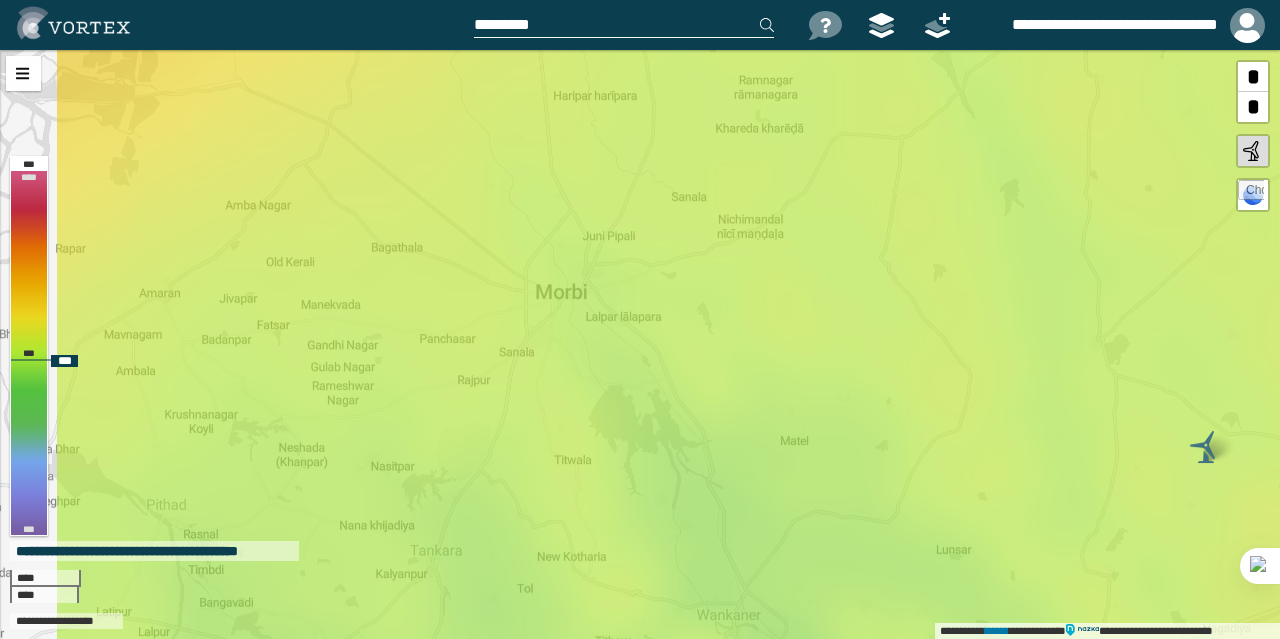 drag, startPoint x: 535, startPoint y: 393, endPoint x: 624, endPoint y: 362, distance: 94.24436 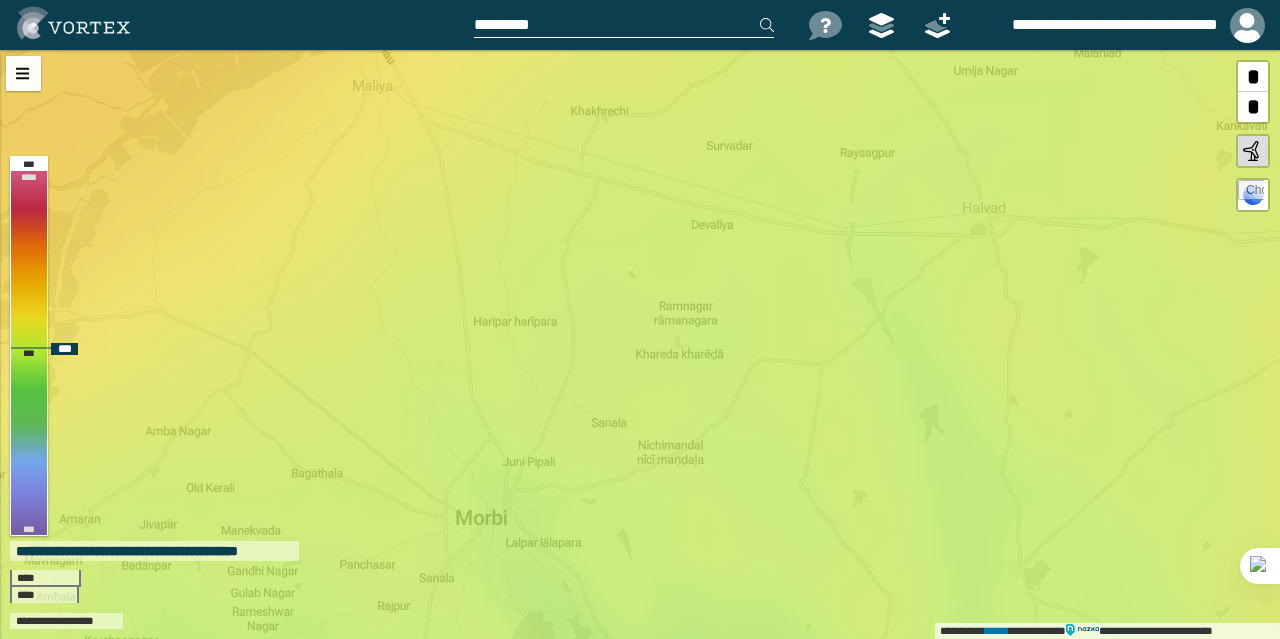 drag, startPoint x: 792, startPoint y: 197, endPoint x: 710, endPoint y: 424, distance: 241.35658 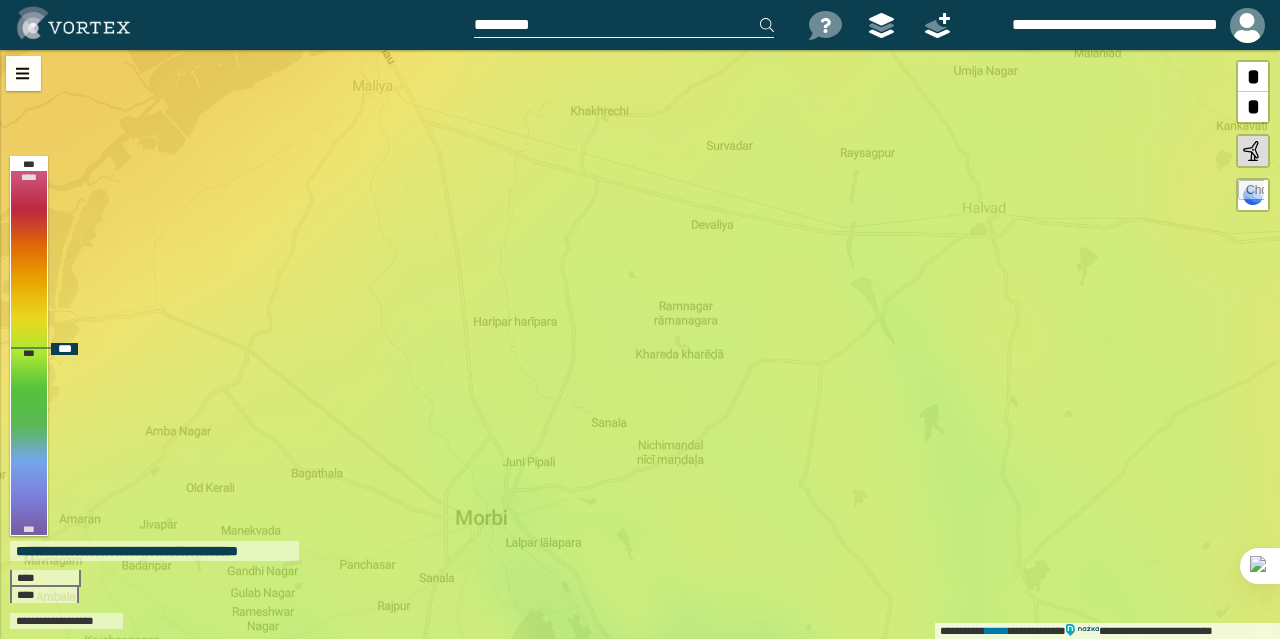 click on "**********" at bounding box center [640, 344] 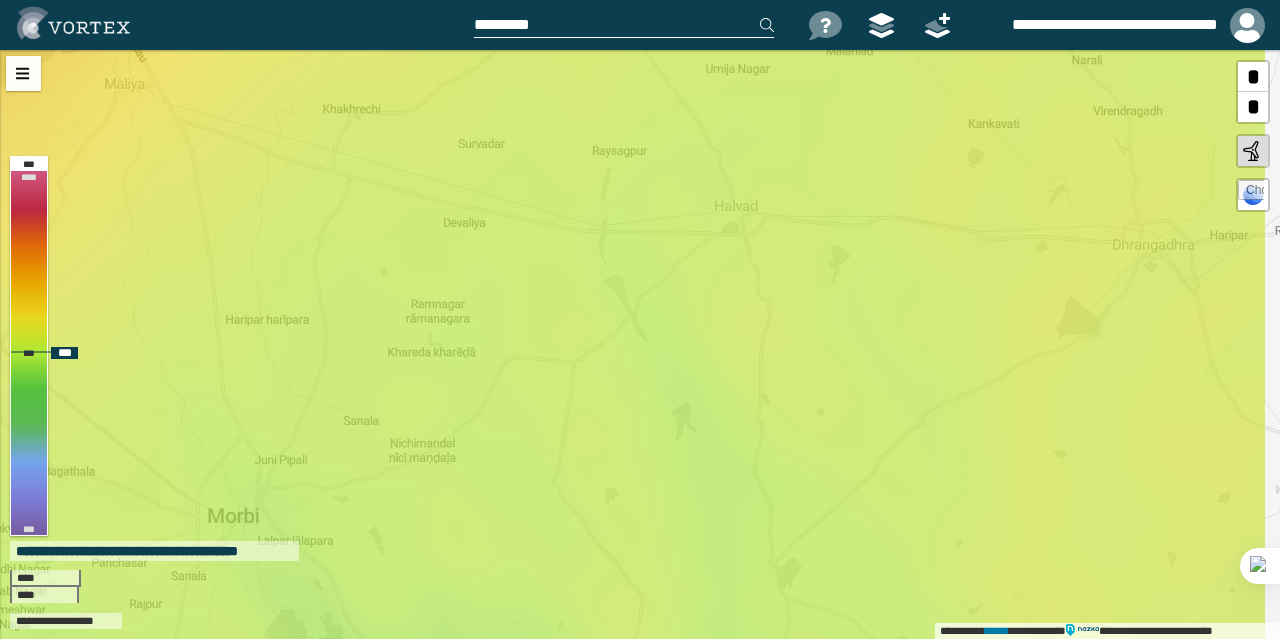 drag, startPoint x: 890, startPoint y: 355, endPoint x: 641, endPoint y: 351, distance: 249.03212 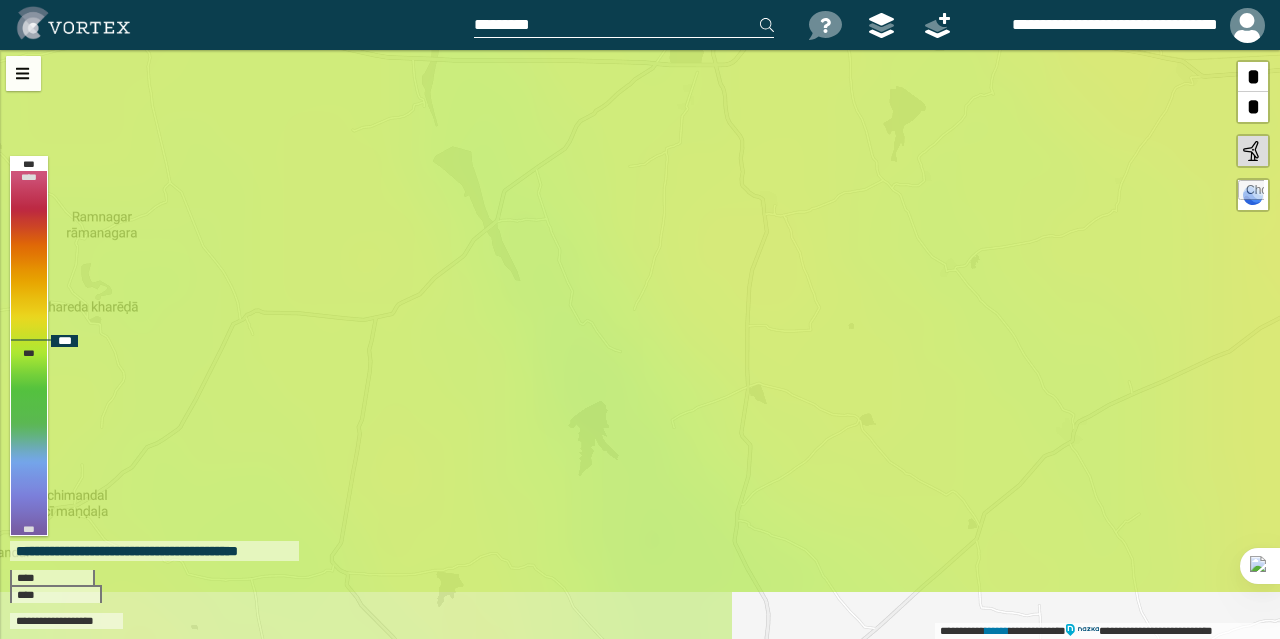 drag, startPoint x: 788, startPoint y: 359, endPoint x: 758, endPoint y: 294, distance: 71.5891 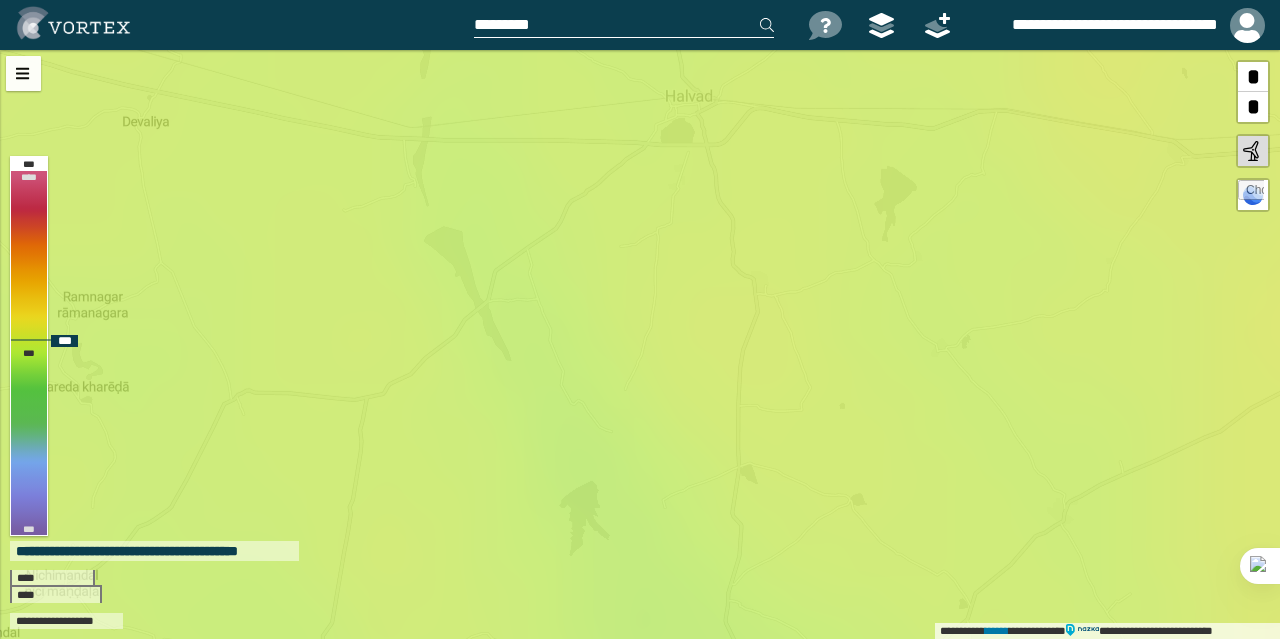 drag, startPoint x: 677, startPoint y: 249, endPoint x: 668, endPoint y: 329, distance: 80.50466 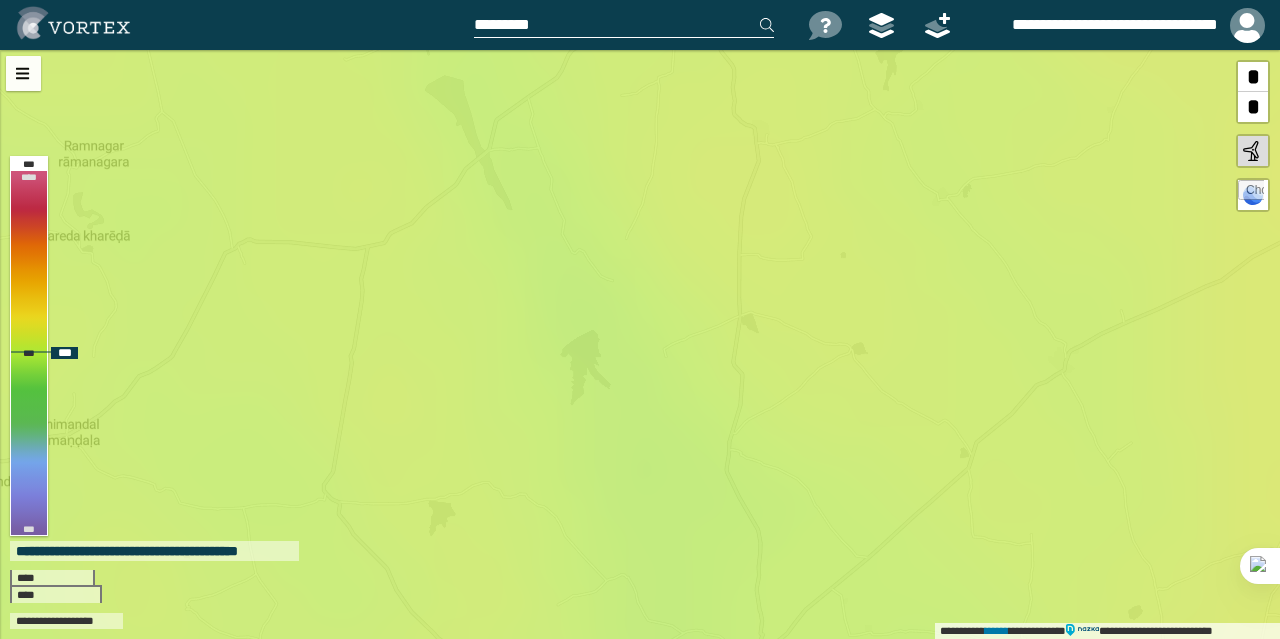 drag, startPoint x: 653, startPoint y: 464, endPoint x: 638, endPoint y: 299, distance: 165.68042 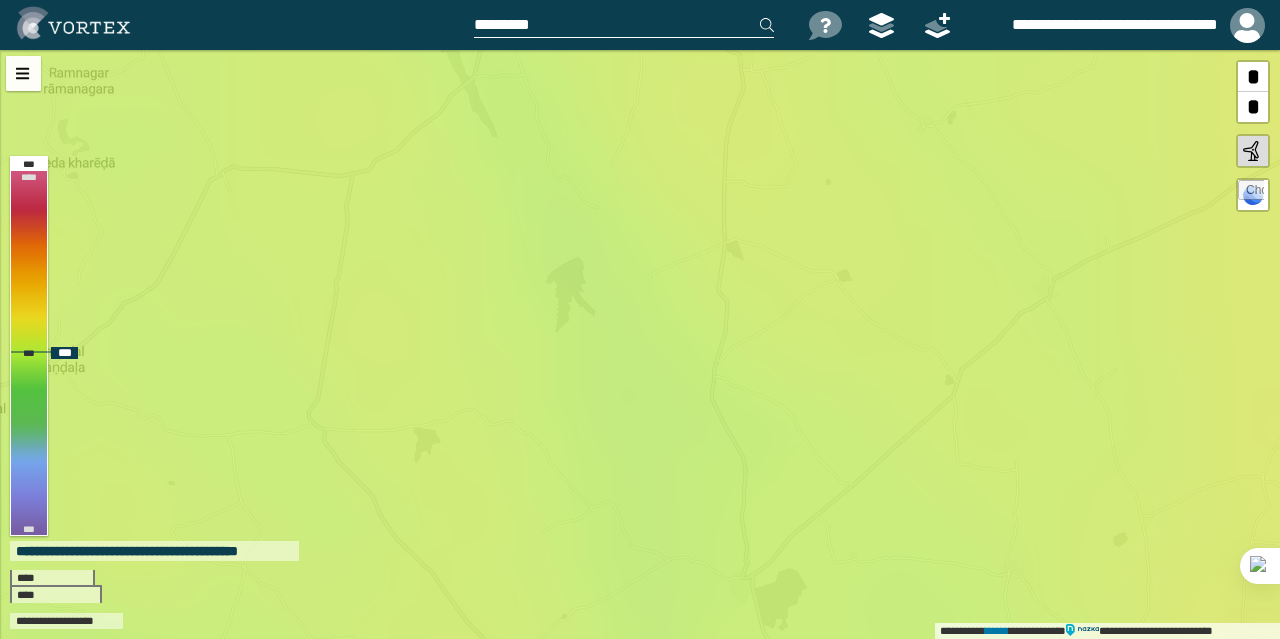 drag, startPoint x: 714, startPoint y: 406, endPoint x: 716, endPoint y: 319, distance: 87.02299 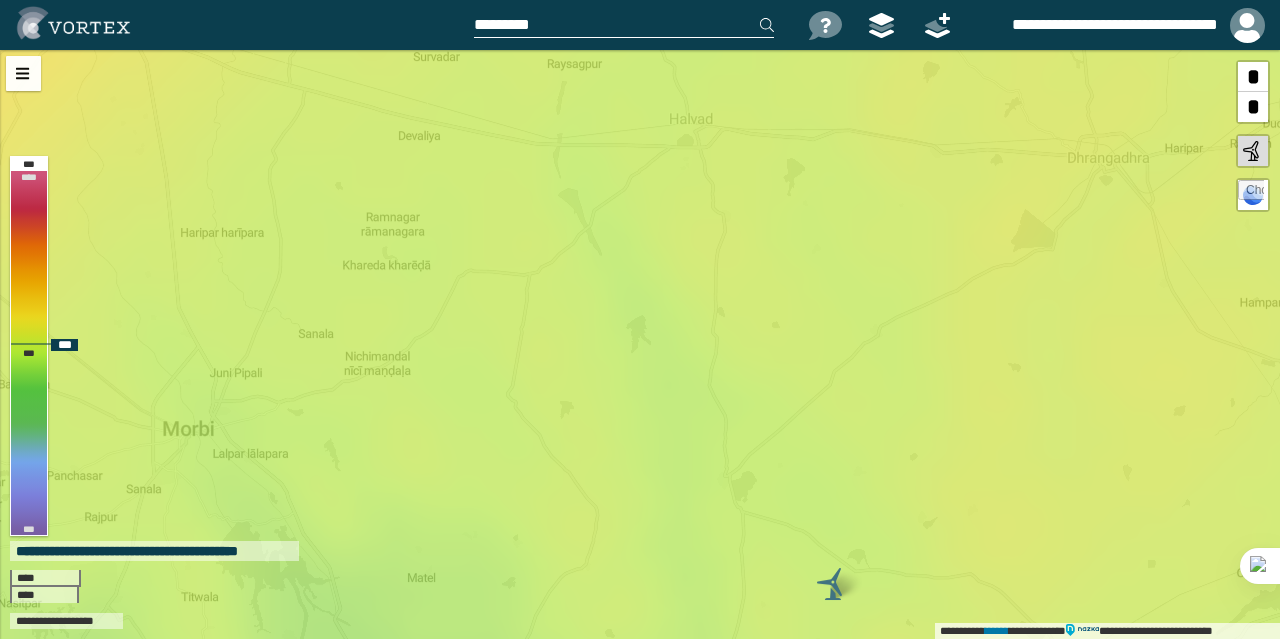 drag, startPoint x: 746, startPoint y: 233, endPoint x: 726, endPoint y: 318, distance: 87.32124 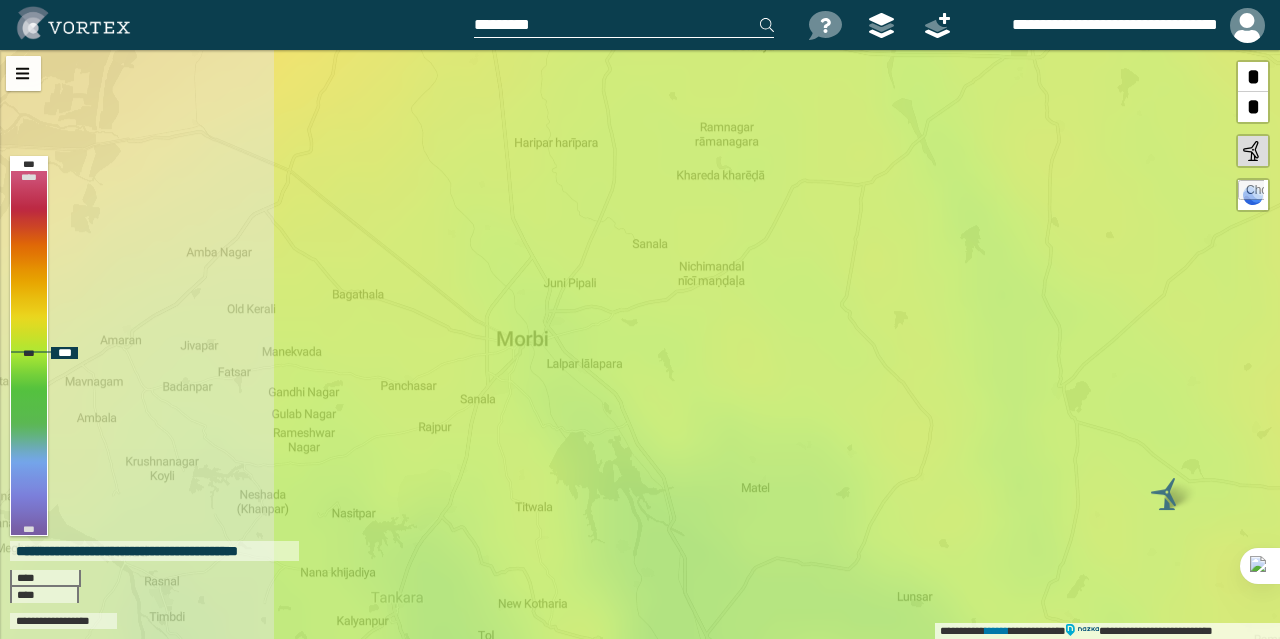 drag, startPoint x: 486, startPoint y: 383, endPoint x: 820, endPoint y: 293, distance: 345.91327 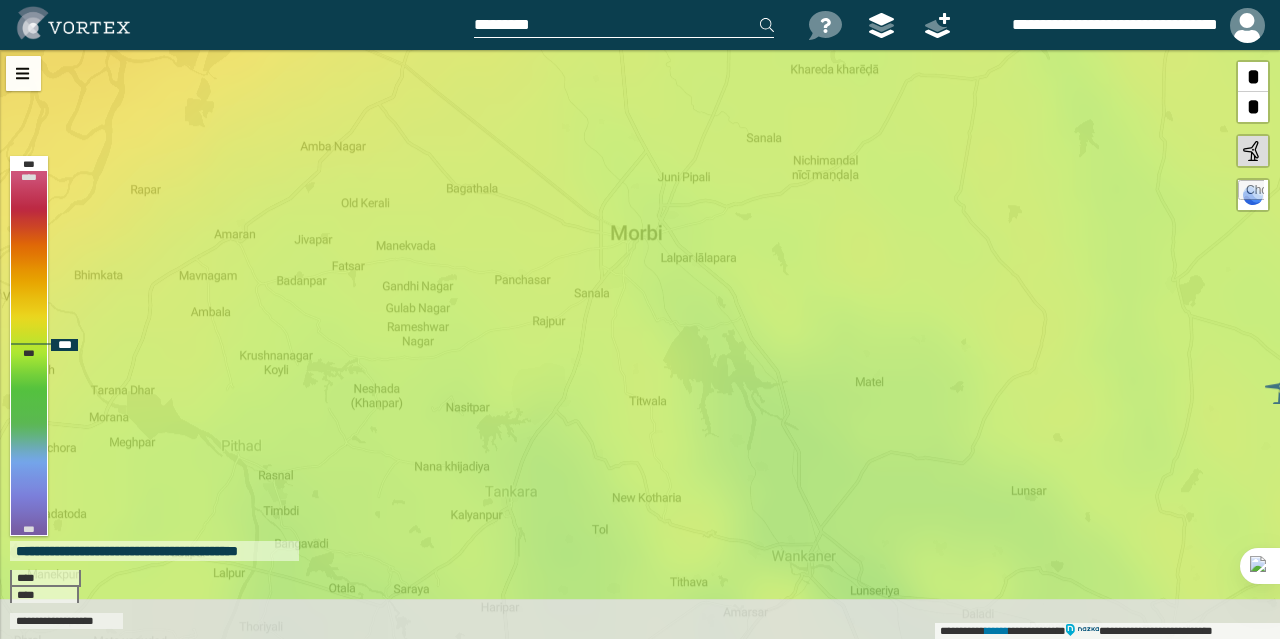 drag, startPoint x: 467, startPoint y: 327, endPoint x: 581, endPoint y: 221, distance: 155.6663 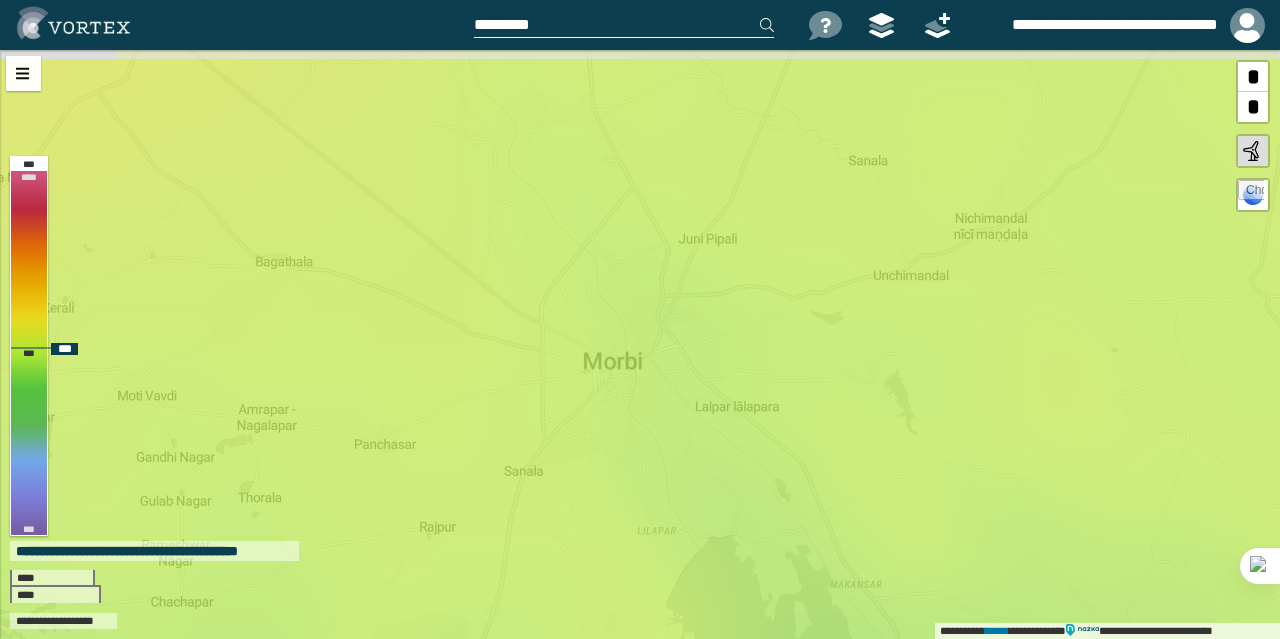 drag, startPoint x: 674, startPoint y: 287, endPoint x: 566, endPoint y: 539, distance: 274.16785 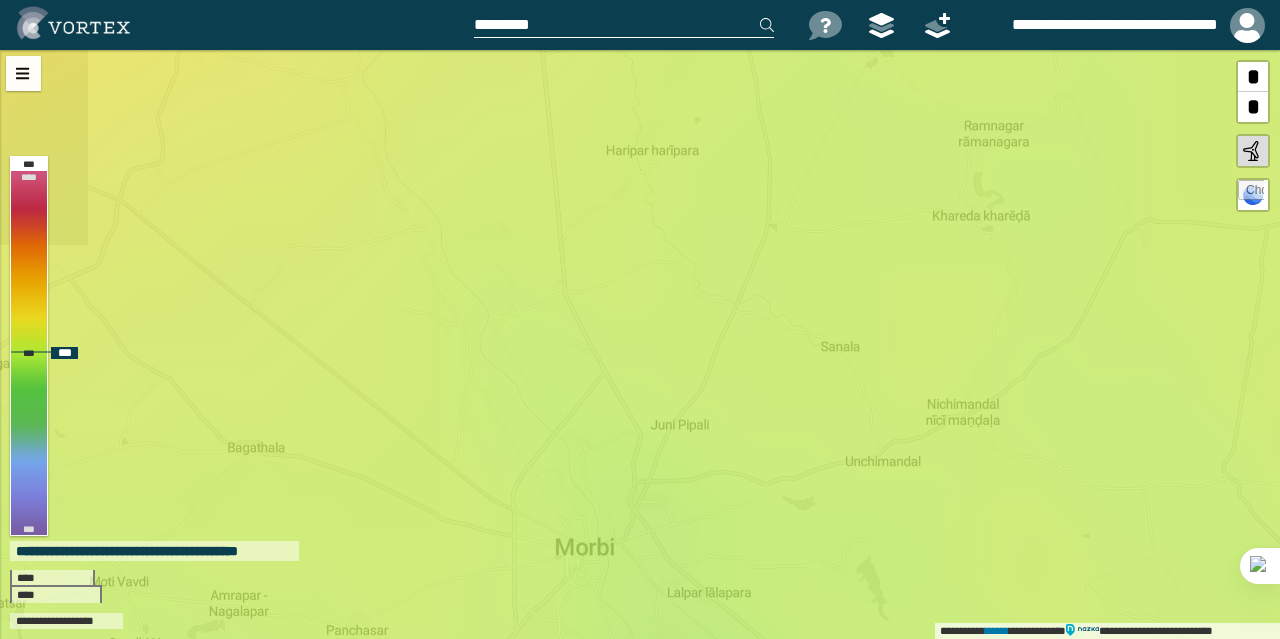 drag, startPoint x: 726, startPoint y: 271, endPoint x: 700, endPoint y: 447, distance: 177.9101 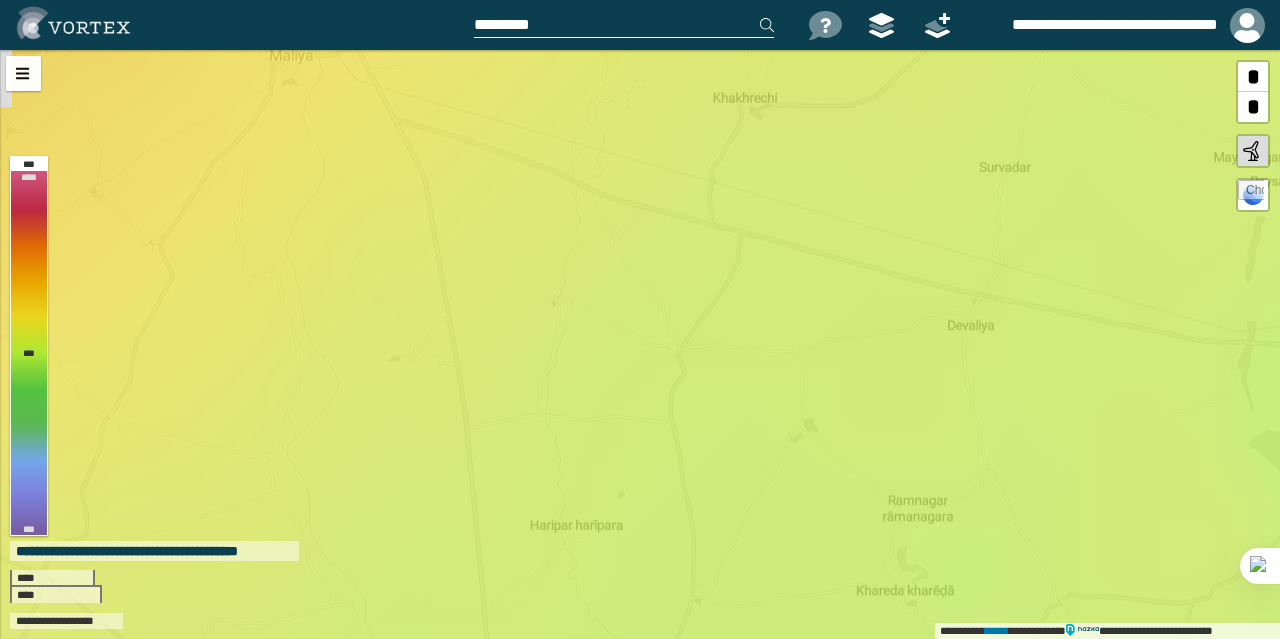 drag, startPoint x: 738, startPoint y: 297, endPoint x: 662, endPoint y: 672, distance: 382.62384 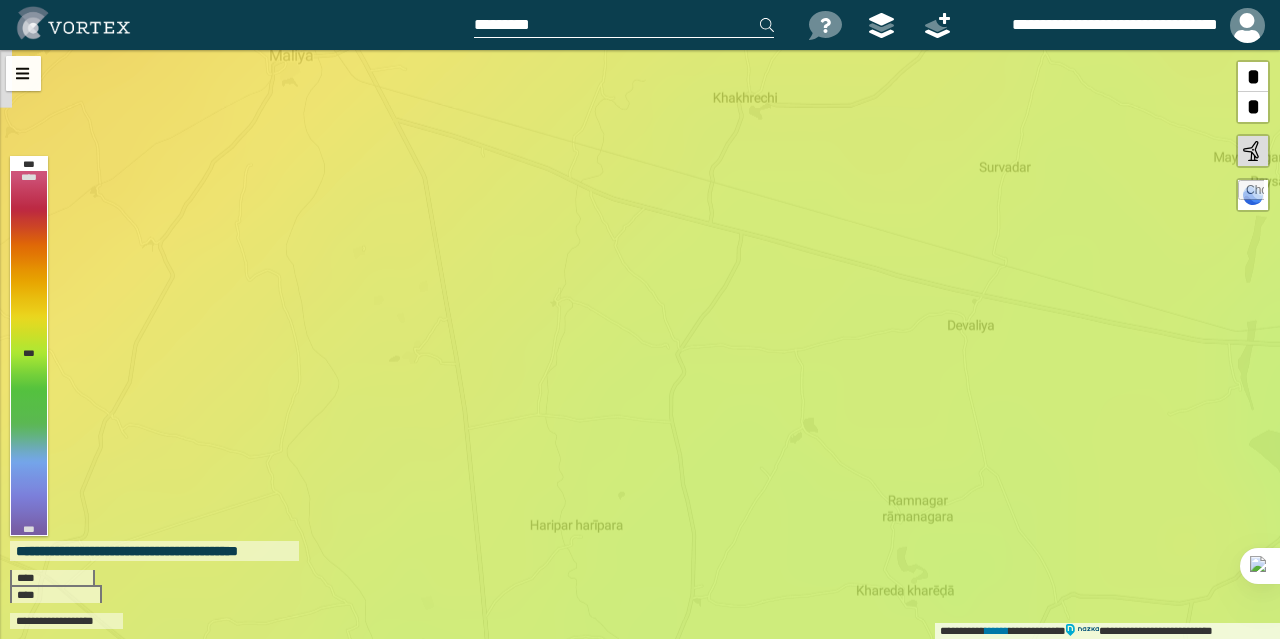 click on "**********" at bounding box center [640, 319] 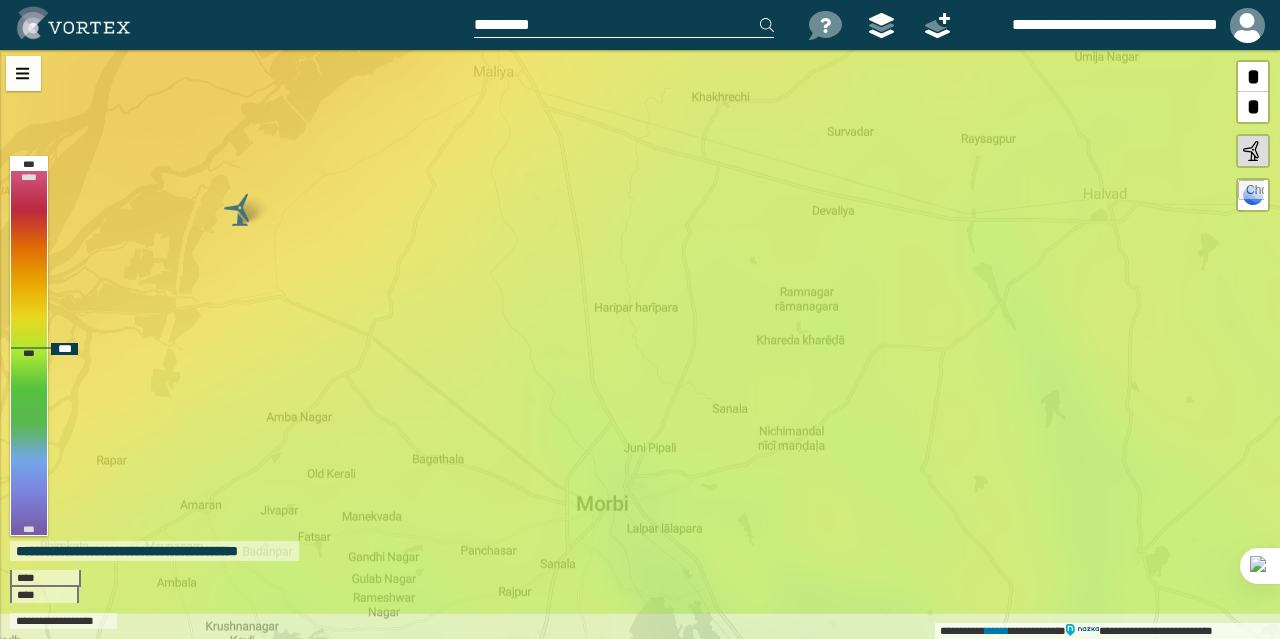 drag, startPoint x: 692, startPoint y: 501, endPoint x: 691, endPoint y: 369, distance: 132.00378 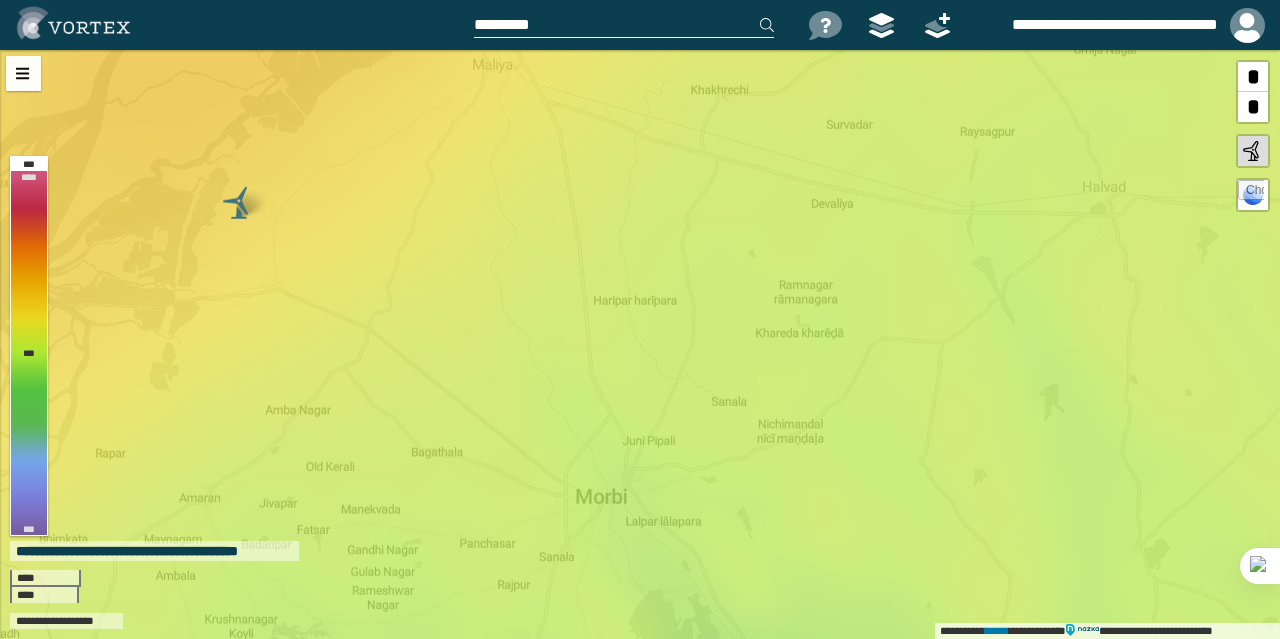 click at bounding box center (624, 25) 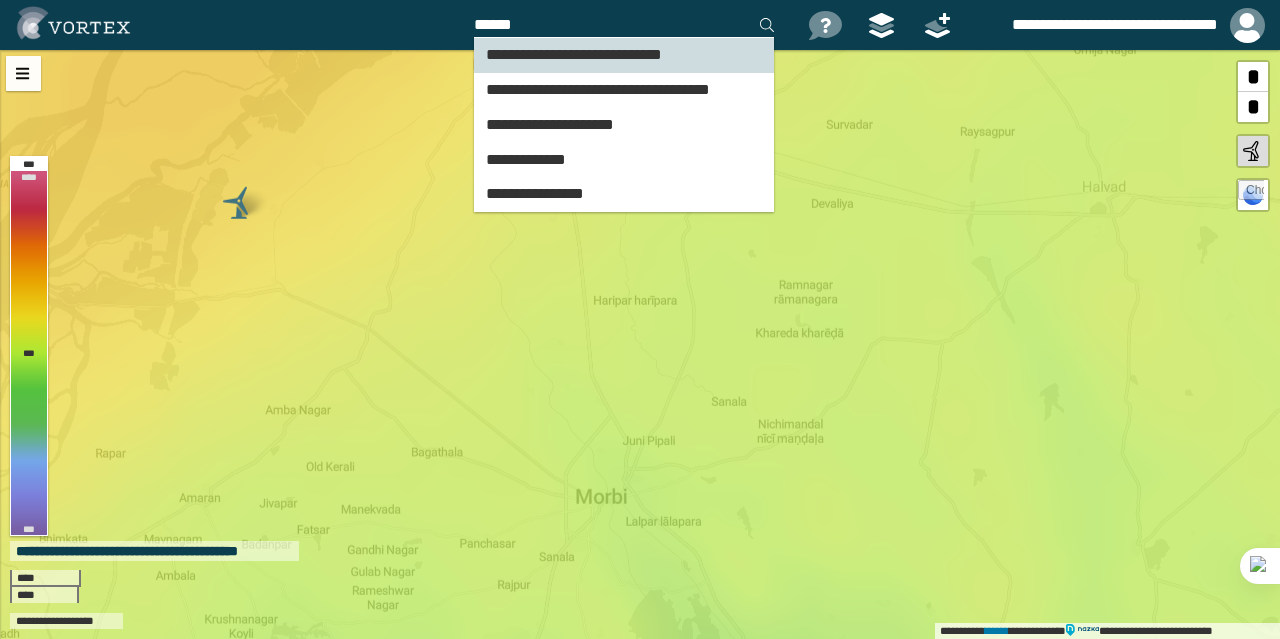 type on "******" 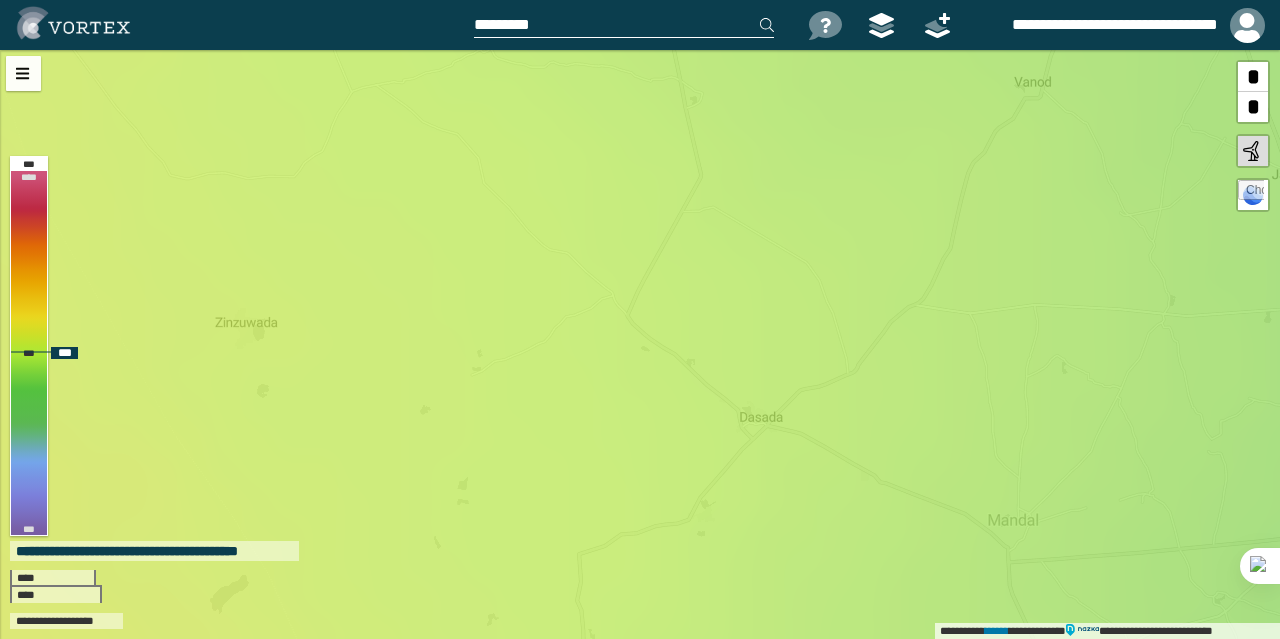 drag, startPoint x: 465, startPoint y: 241, endPoint x: 582, endPoint y: 296, distance: 129.28264 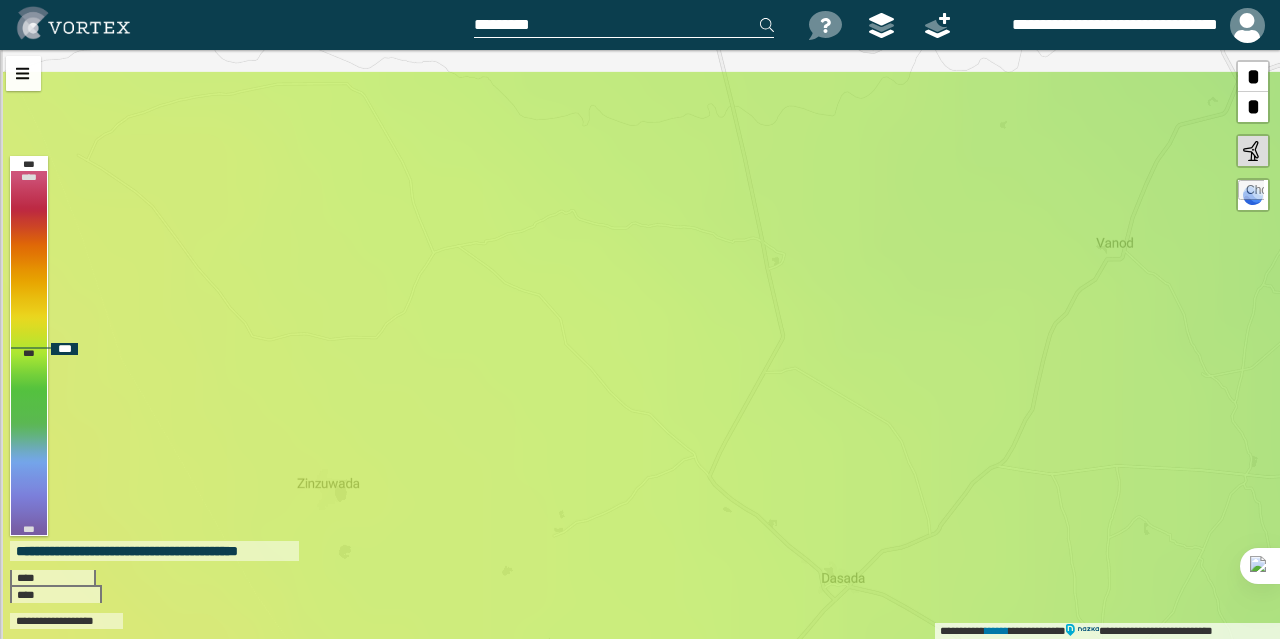 drag, startPoint x: 386, startPoint y: 145, endPoint x: 470, endPoint y: 310, distance: 185.15129 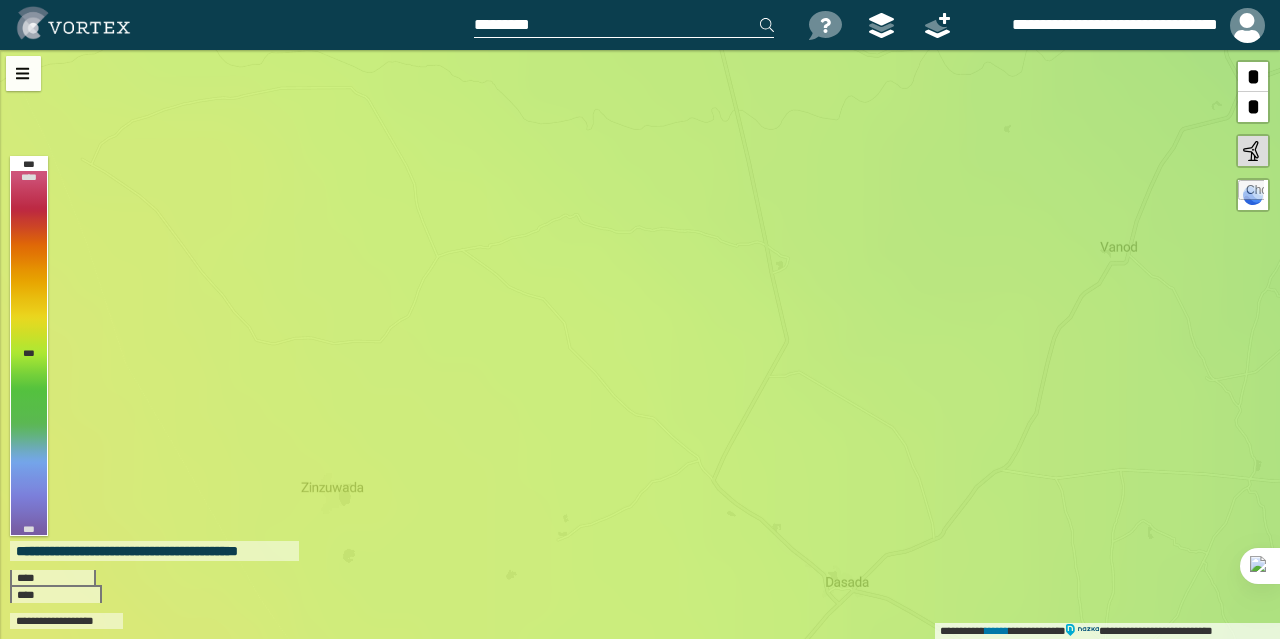 click at bounding box center [624, 25] 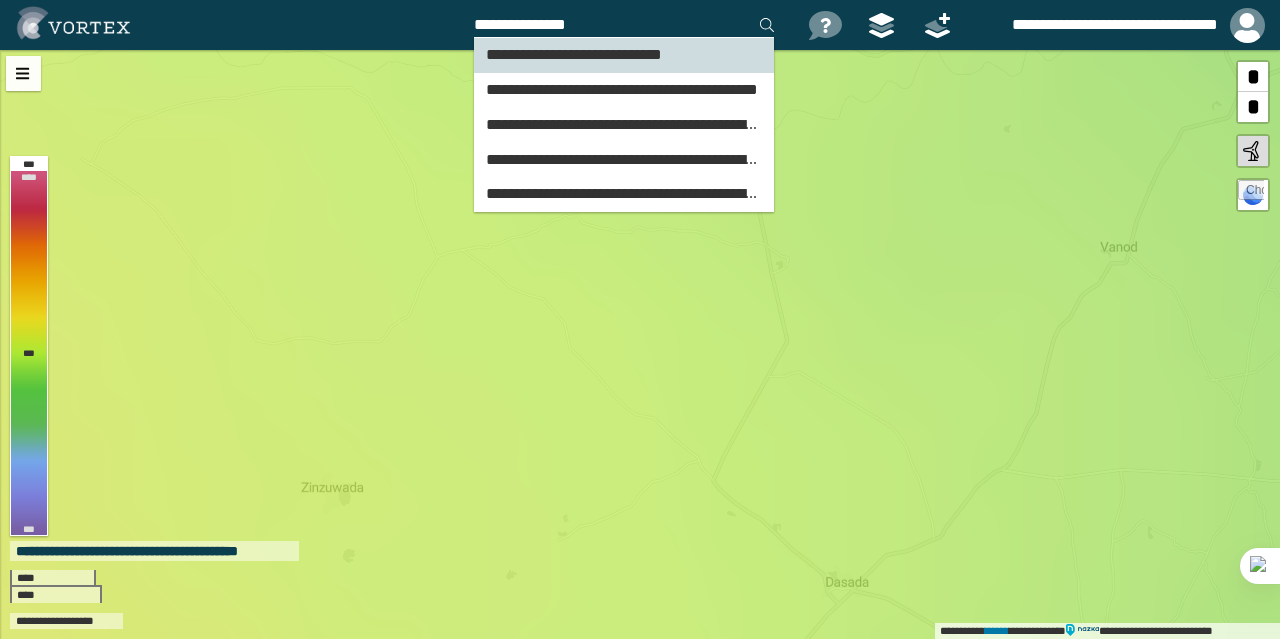 type on "**********" 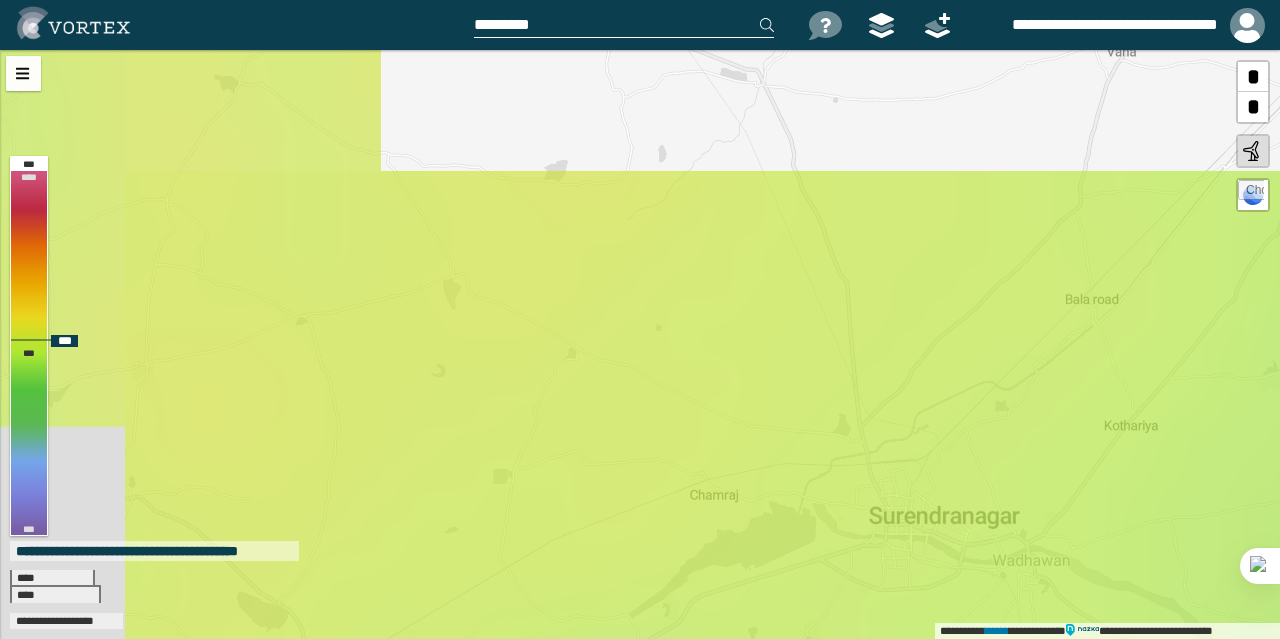 drag, startPoint x: 436, startPoint y: 233, endPoint x: 740, endPoint y: 419, distance: 356.38742 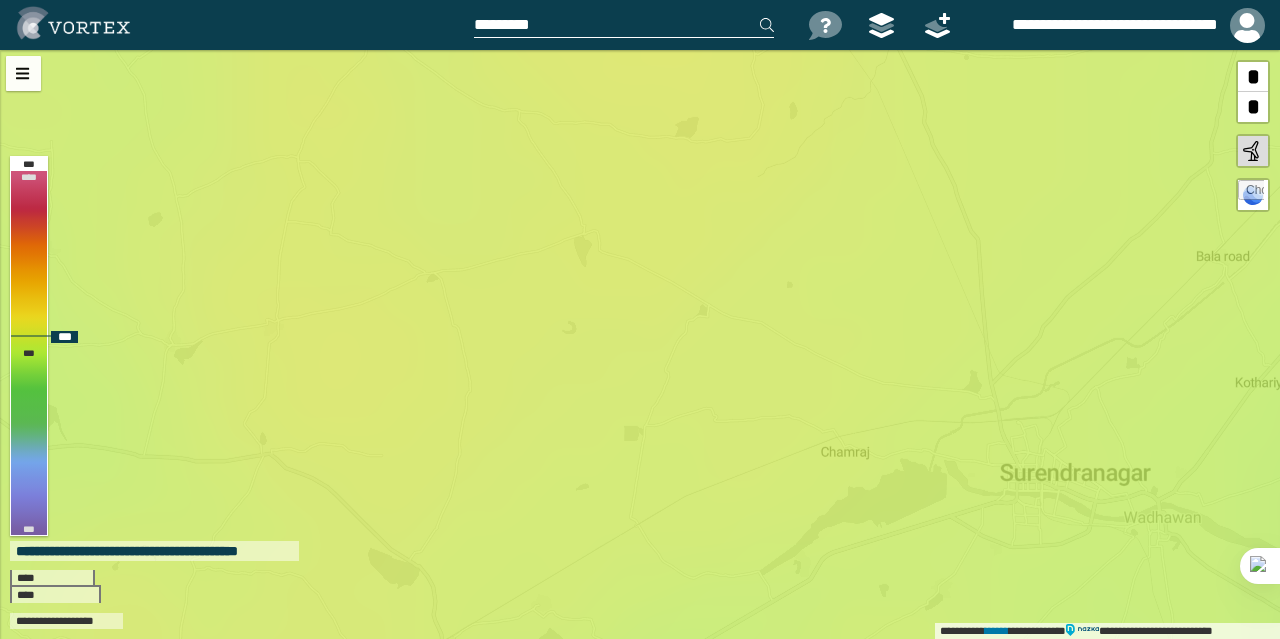 drag, startPoint x: 536, startPoint y: 335, endPoint x: 667, endPoint y: 292, distance: 137.87675 